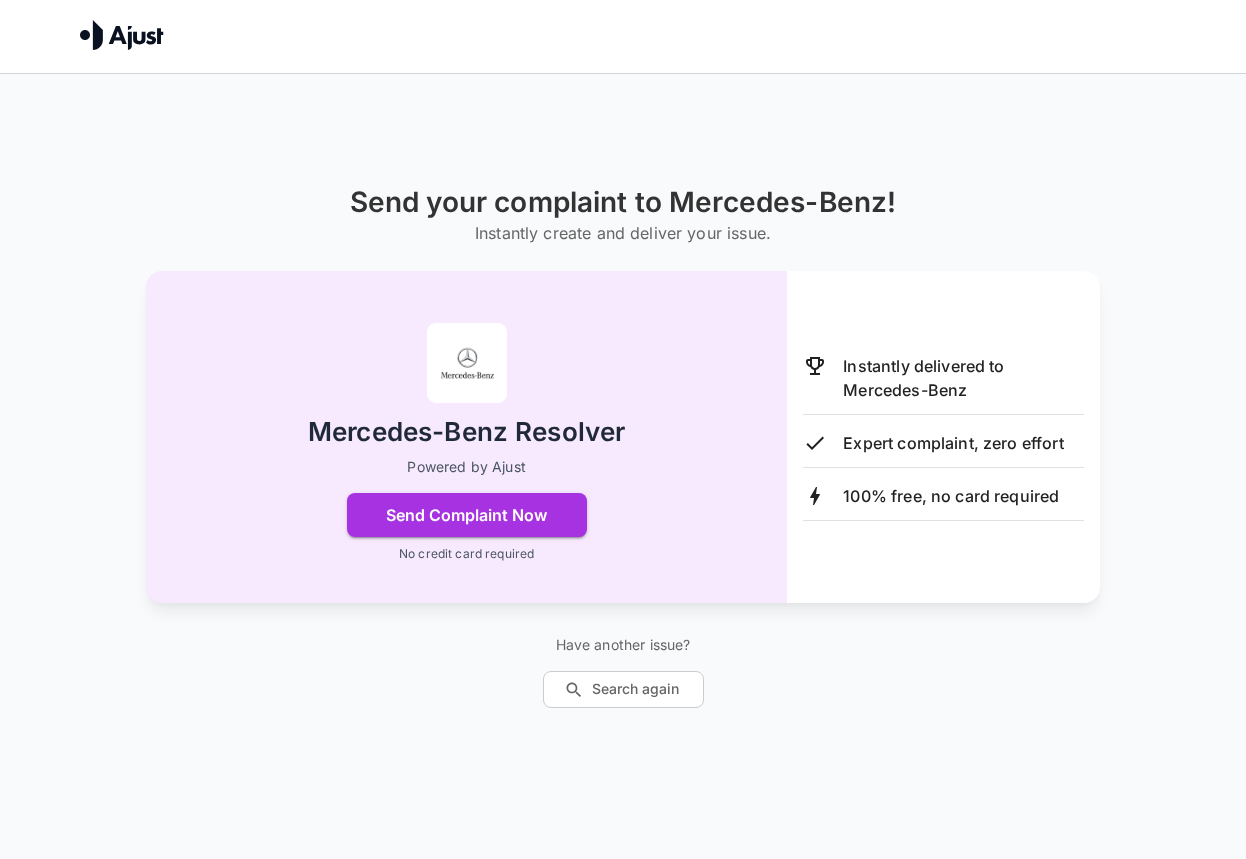 scroll, scrollTop: 0, scrollLeft: 0, axis: both 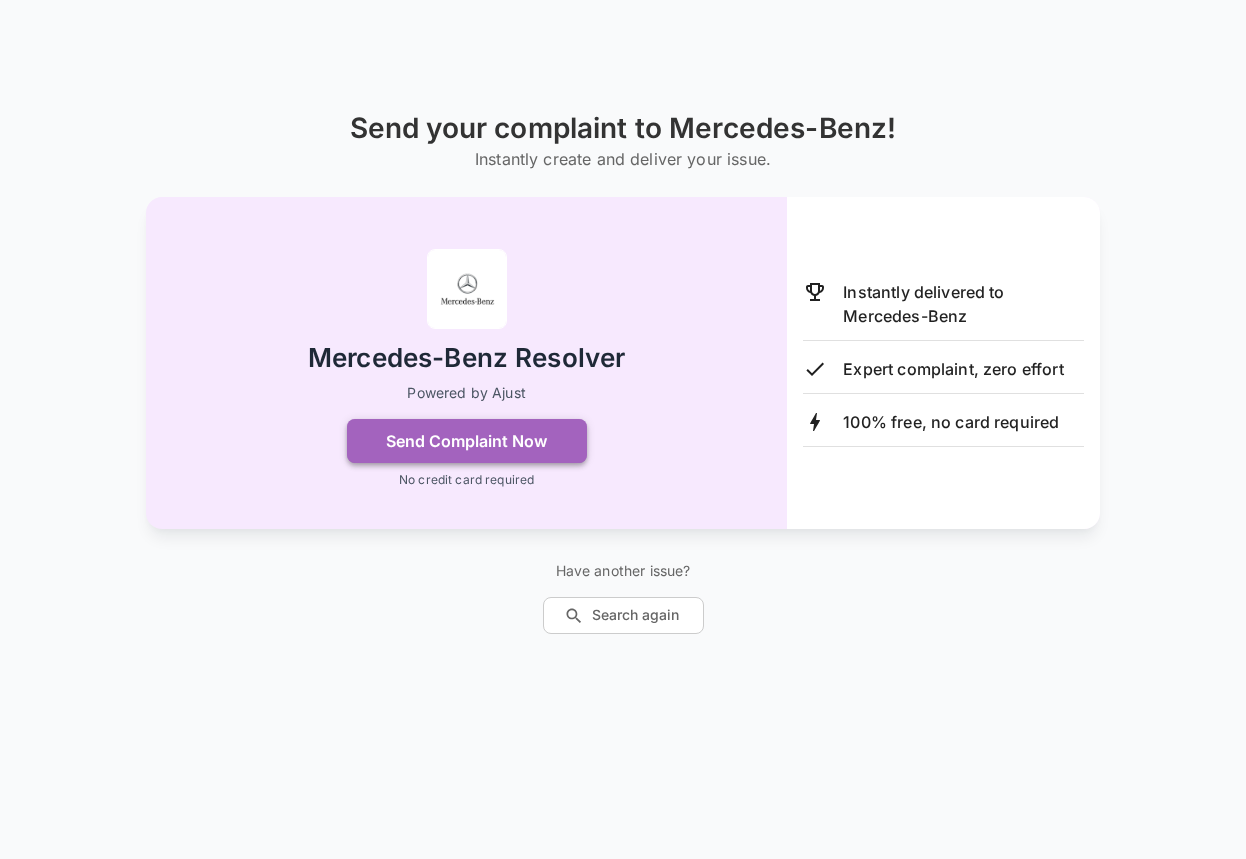 click on "Send Complaint Now" at bounding box center (467, 441) 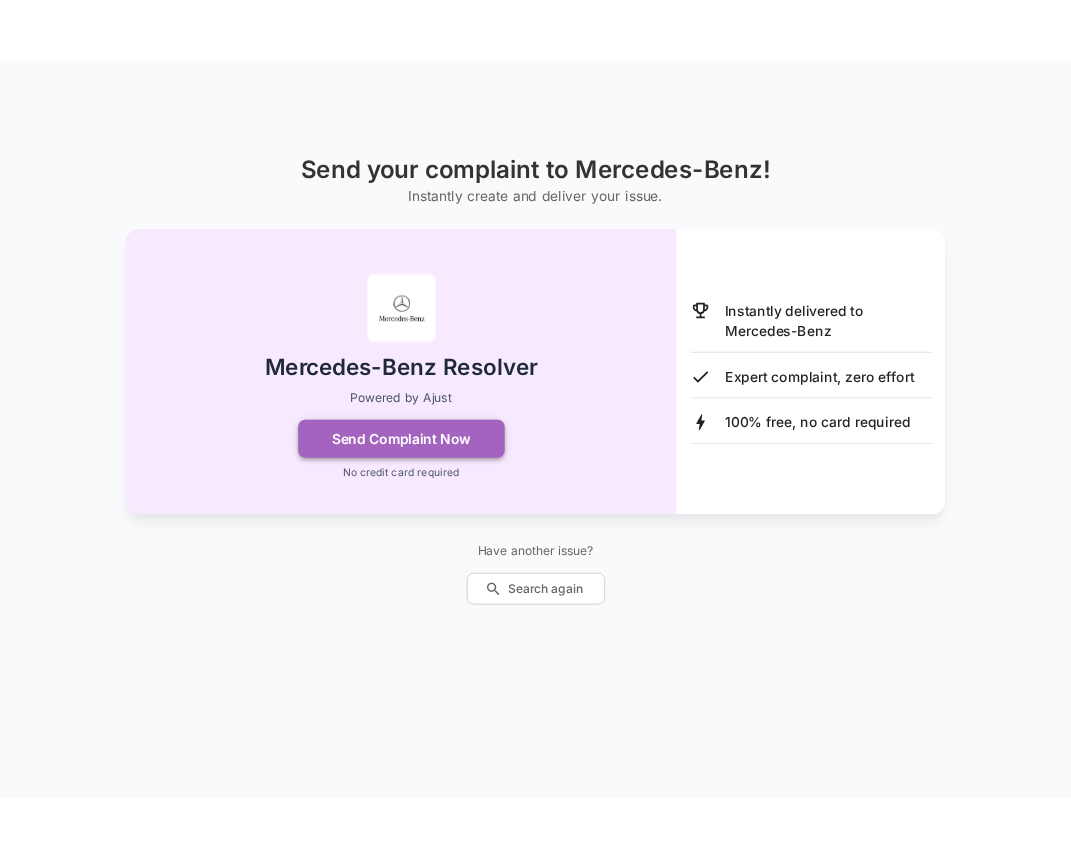scroll, scrollTop: 0, scrollLeft: 0, axis: both 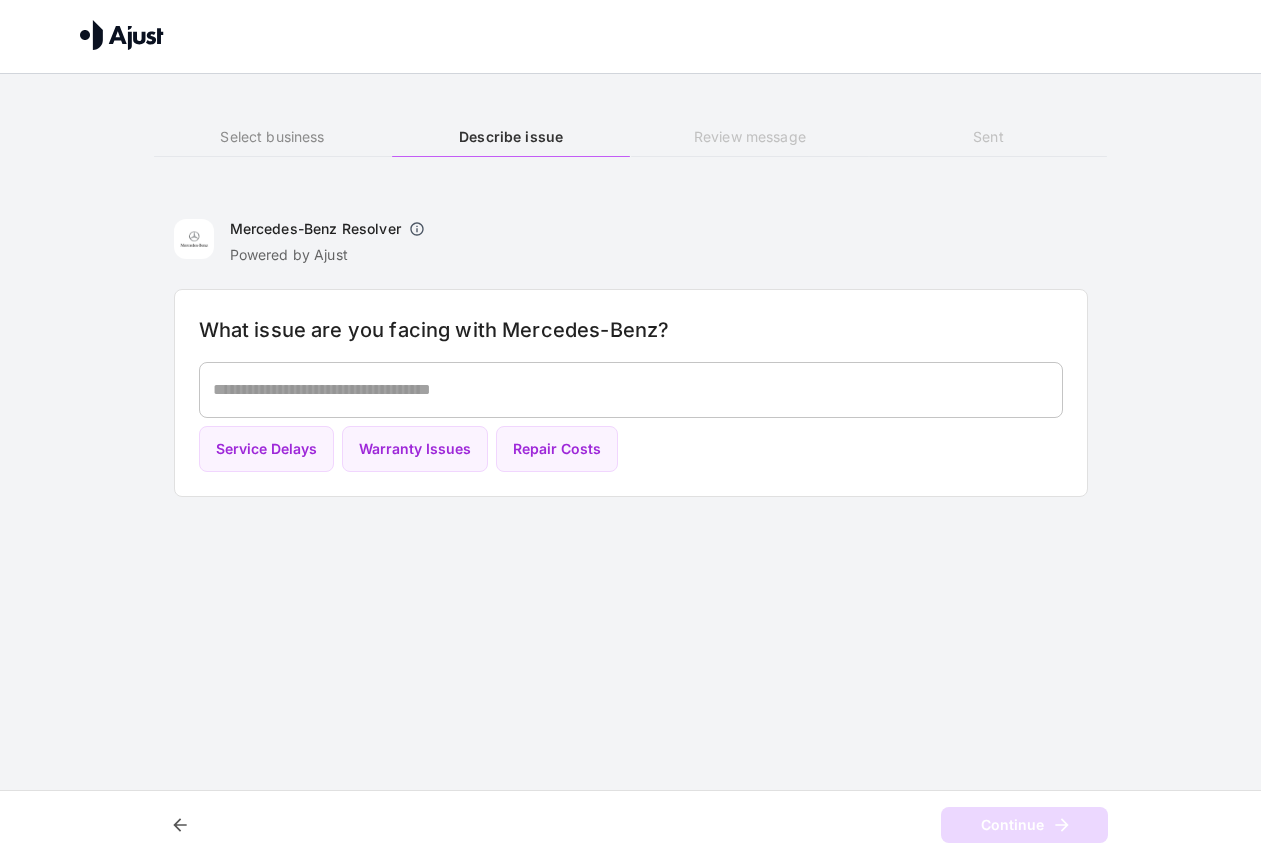 click on "* ​" at bounding box center (631, 390) 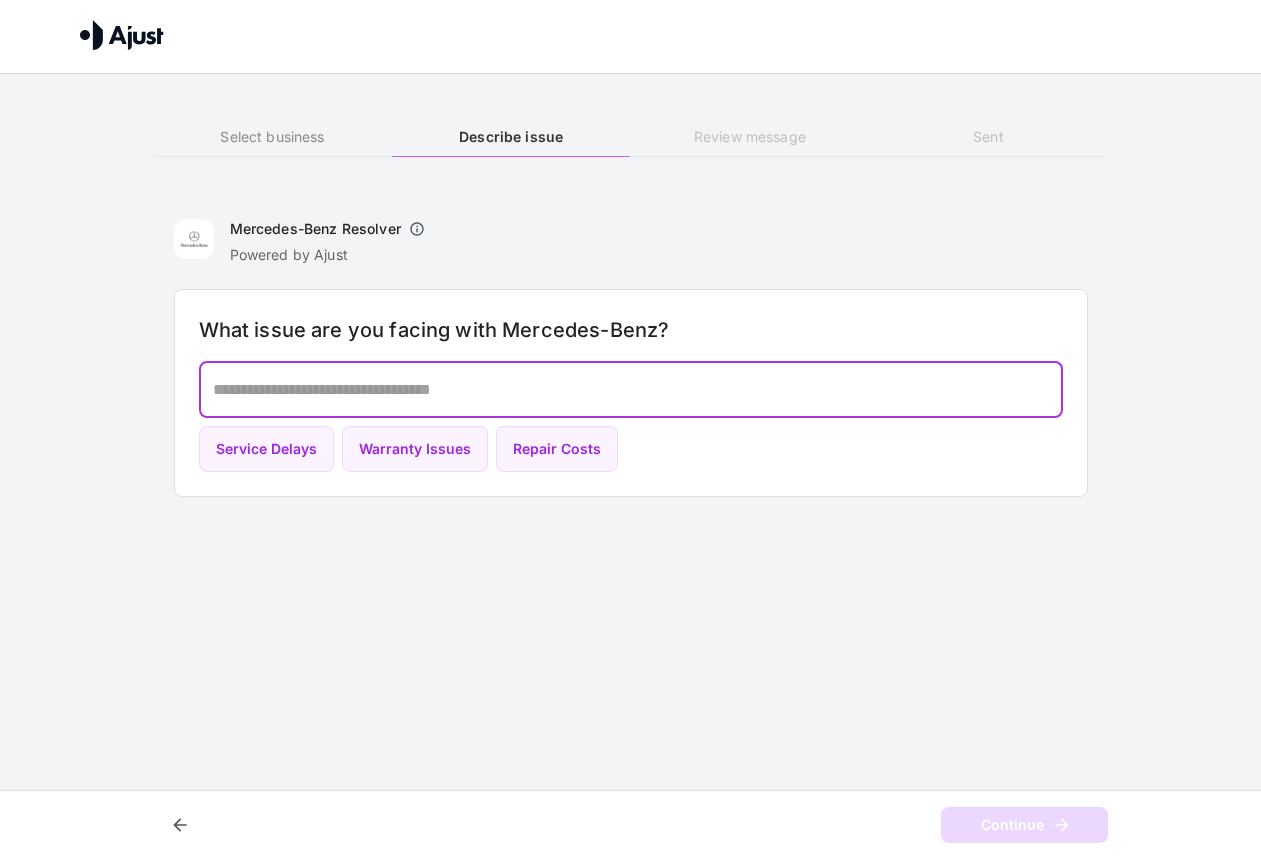 click at bounding box center (631, 389) 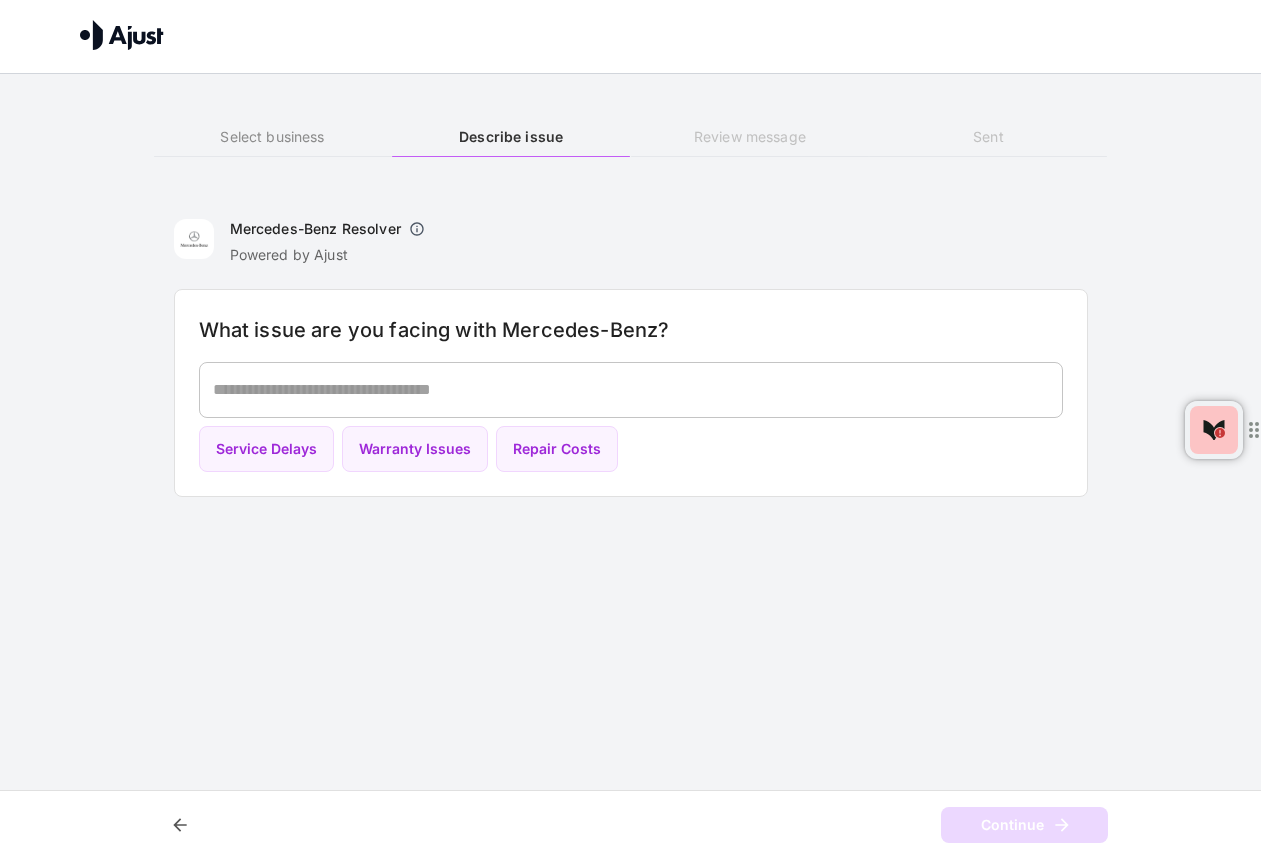 click on "Mercedes-Benz Resolver Powered by Ajust" at bounding box center [631, 239] 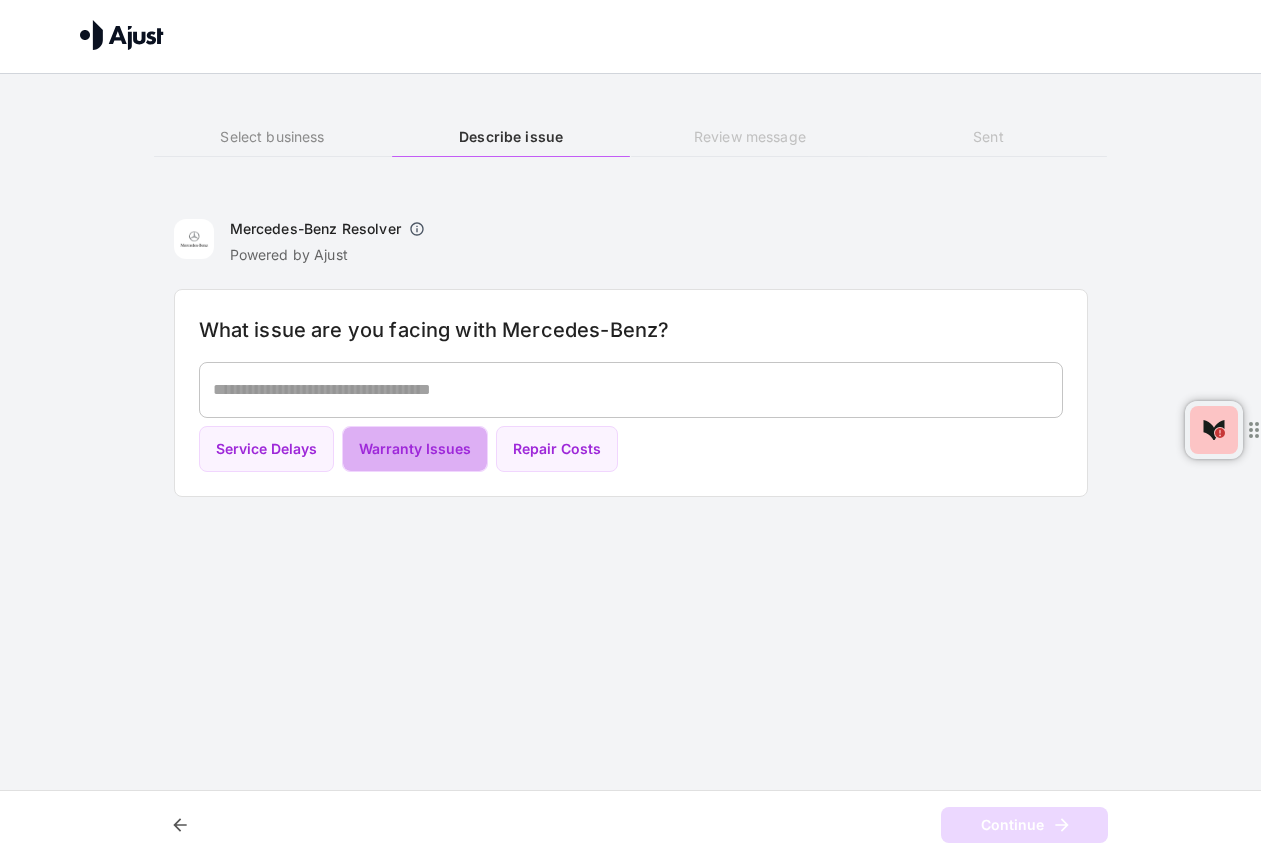 click on "Warranty Issues" at bounding box center [415, 449] 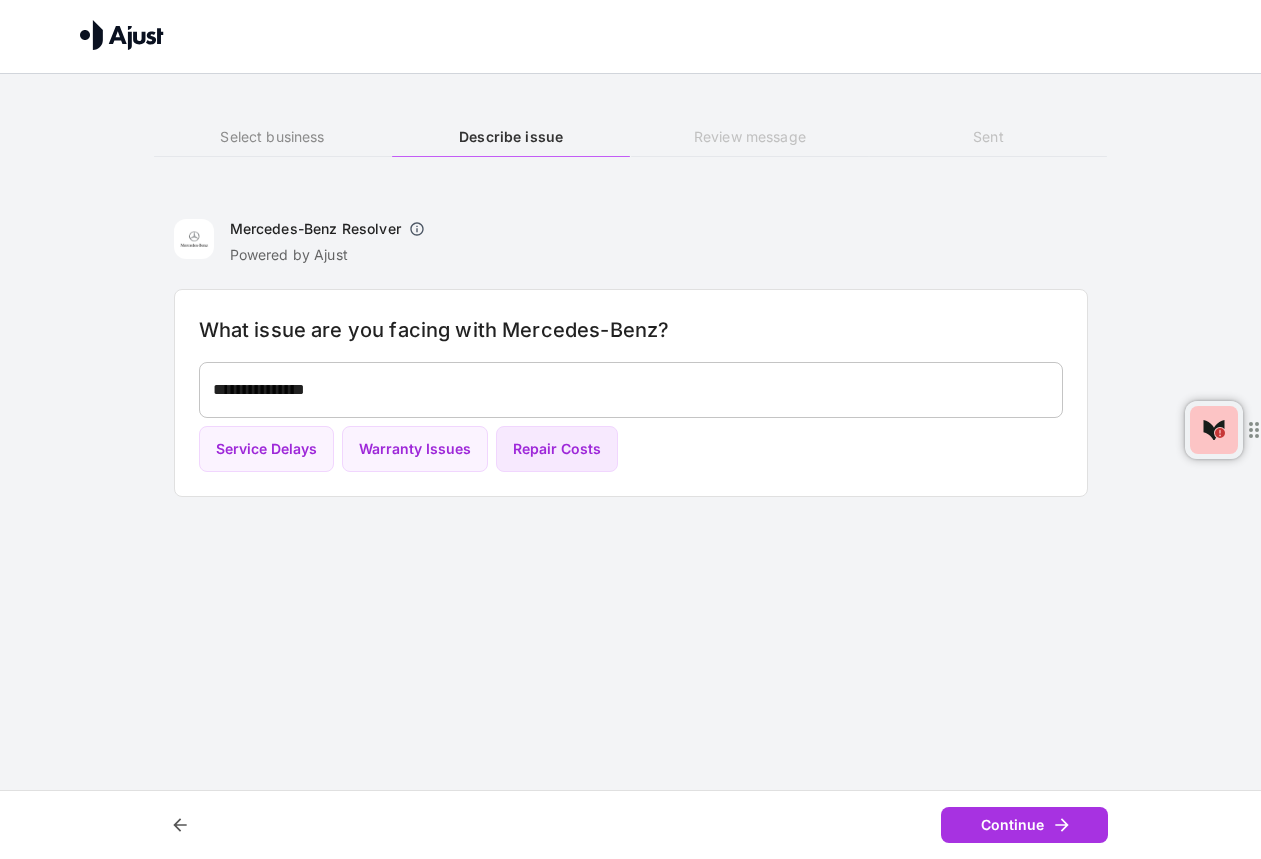 click on "Repair Costs" at bounding box center [557, 449] 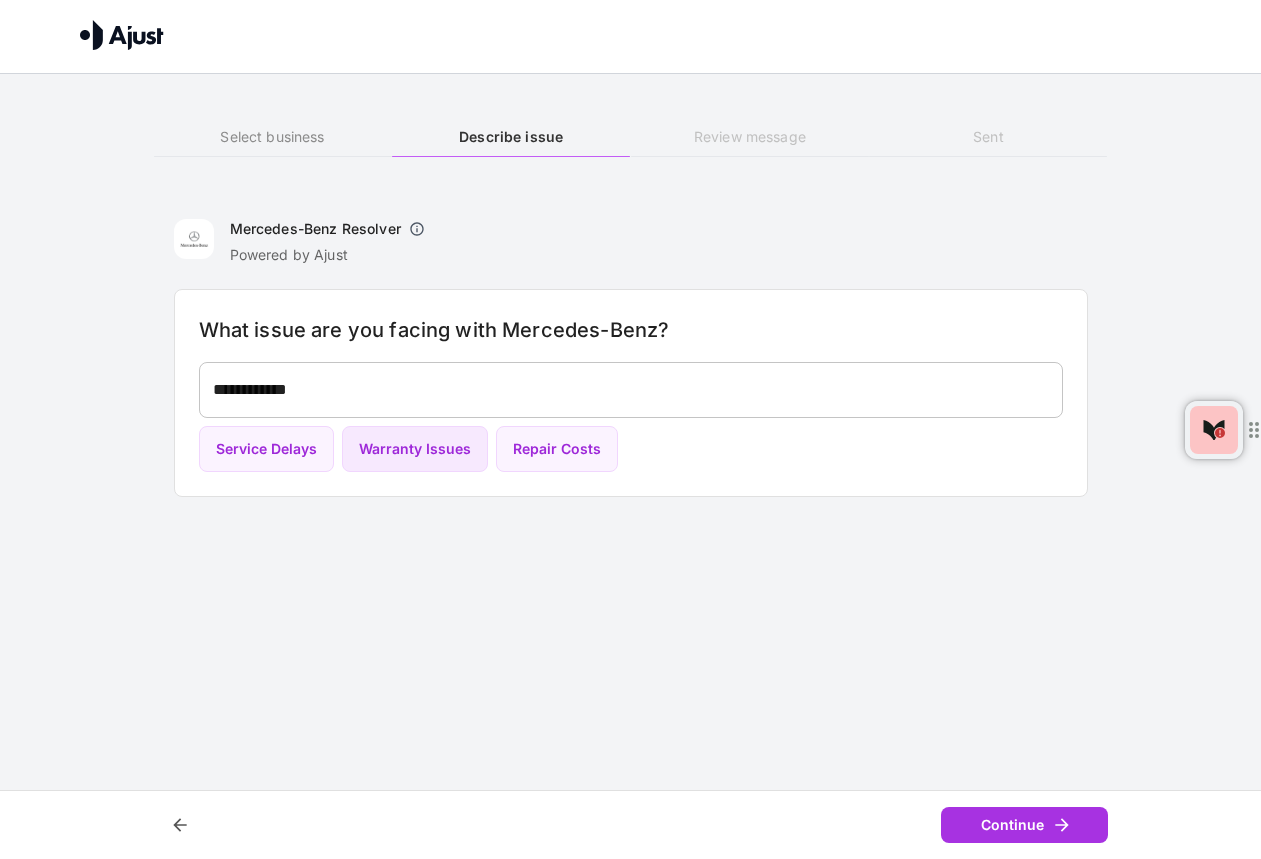 click on "Warranty Issues" at bounding box center [415, 449] 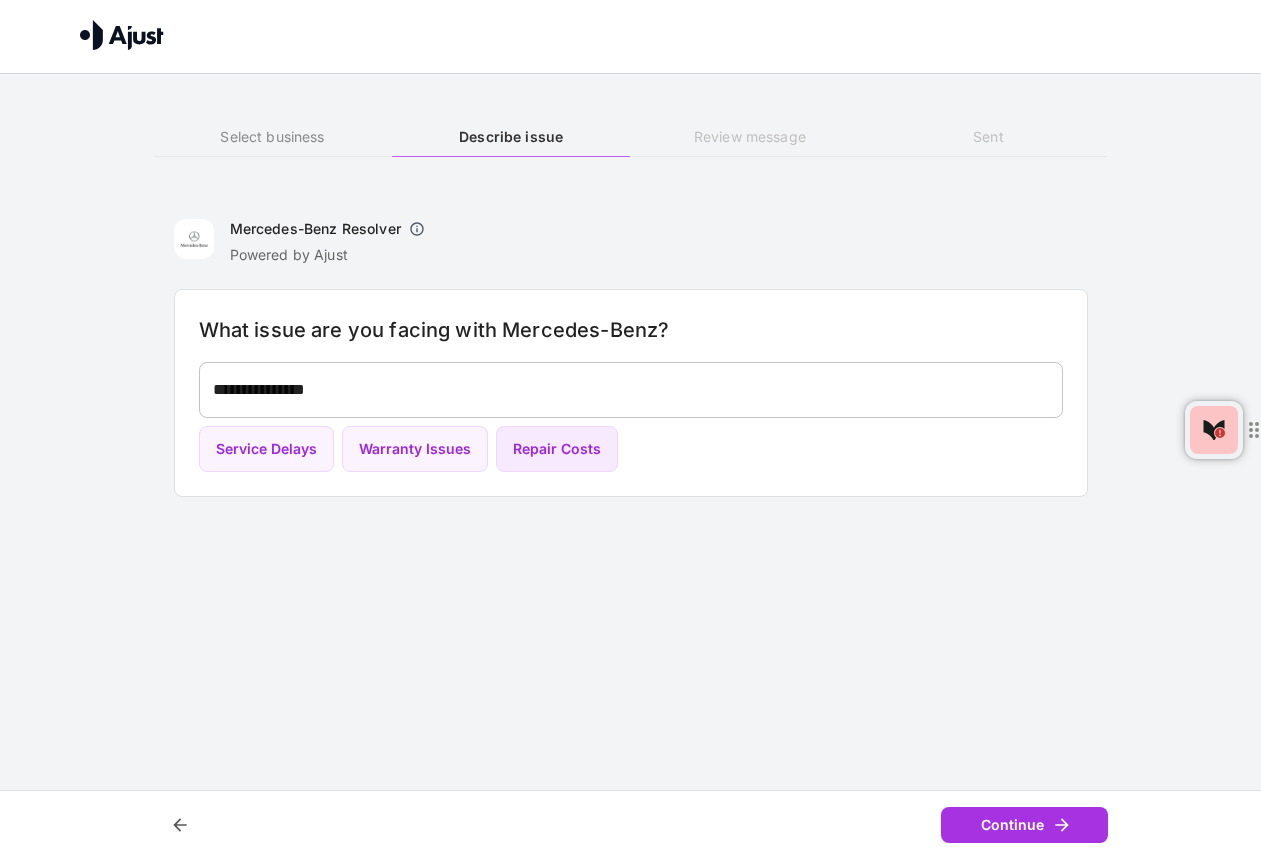 click on "Repair Costs" at bounding box center (557, 449) 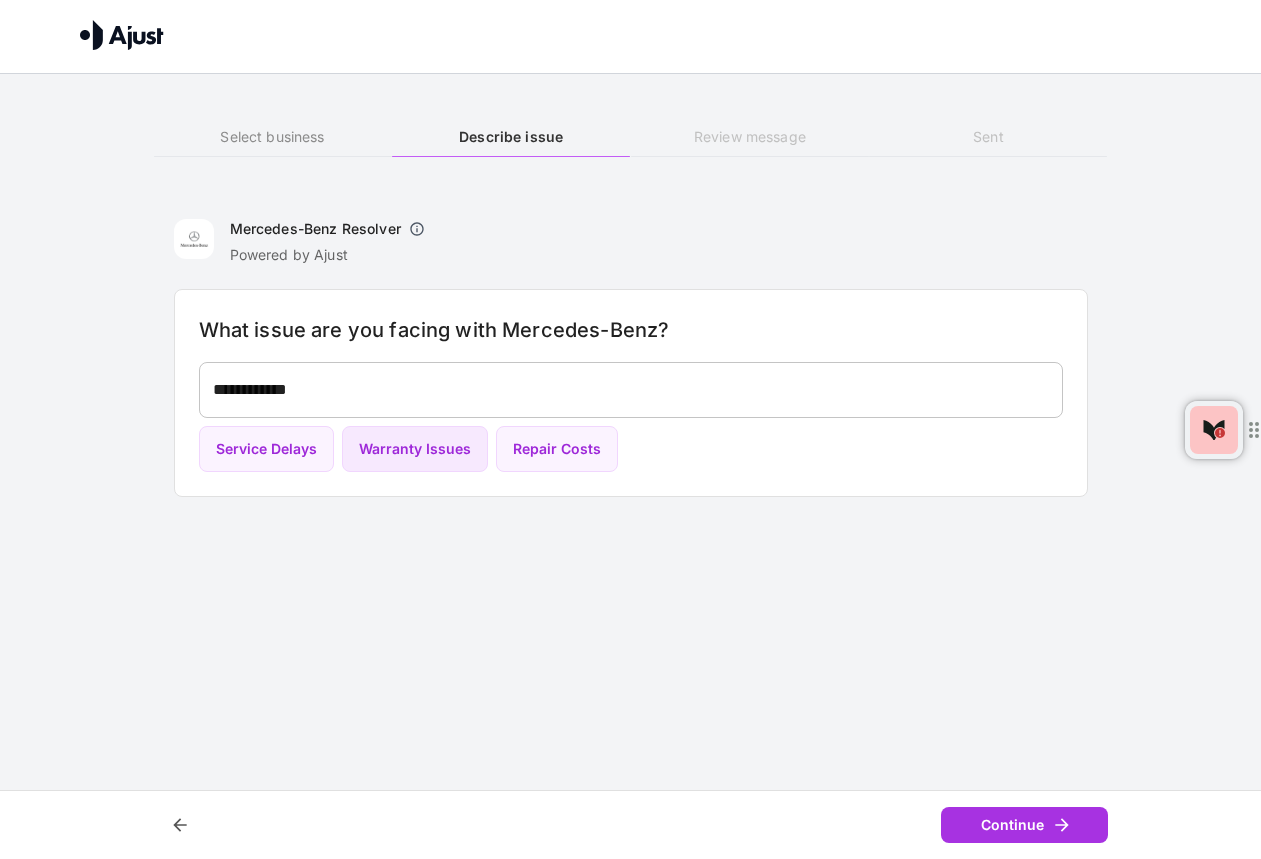 click on "Warranty Issues" at bounding box center [415, 449] 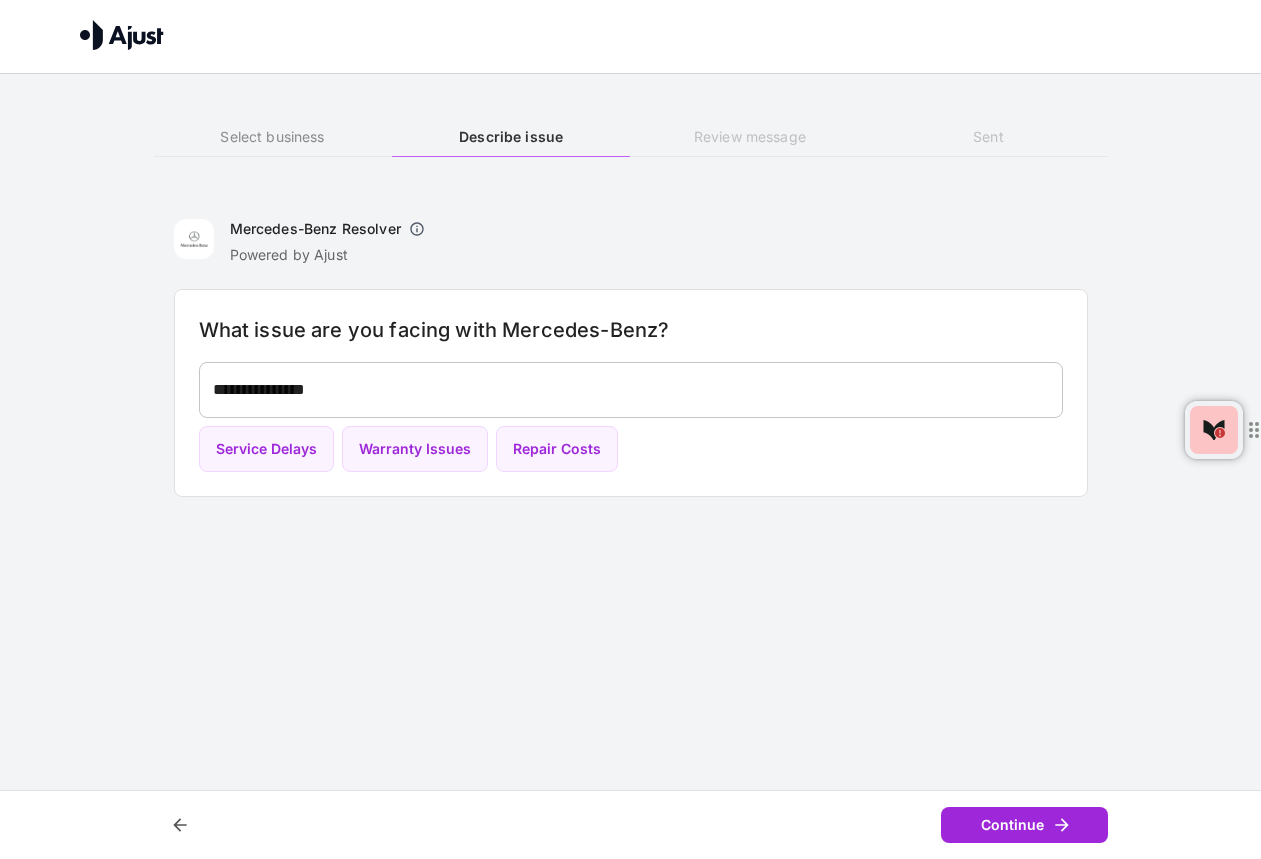click on "Continue" at bounding box center (1024, 825) 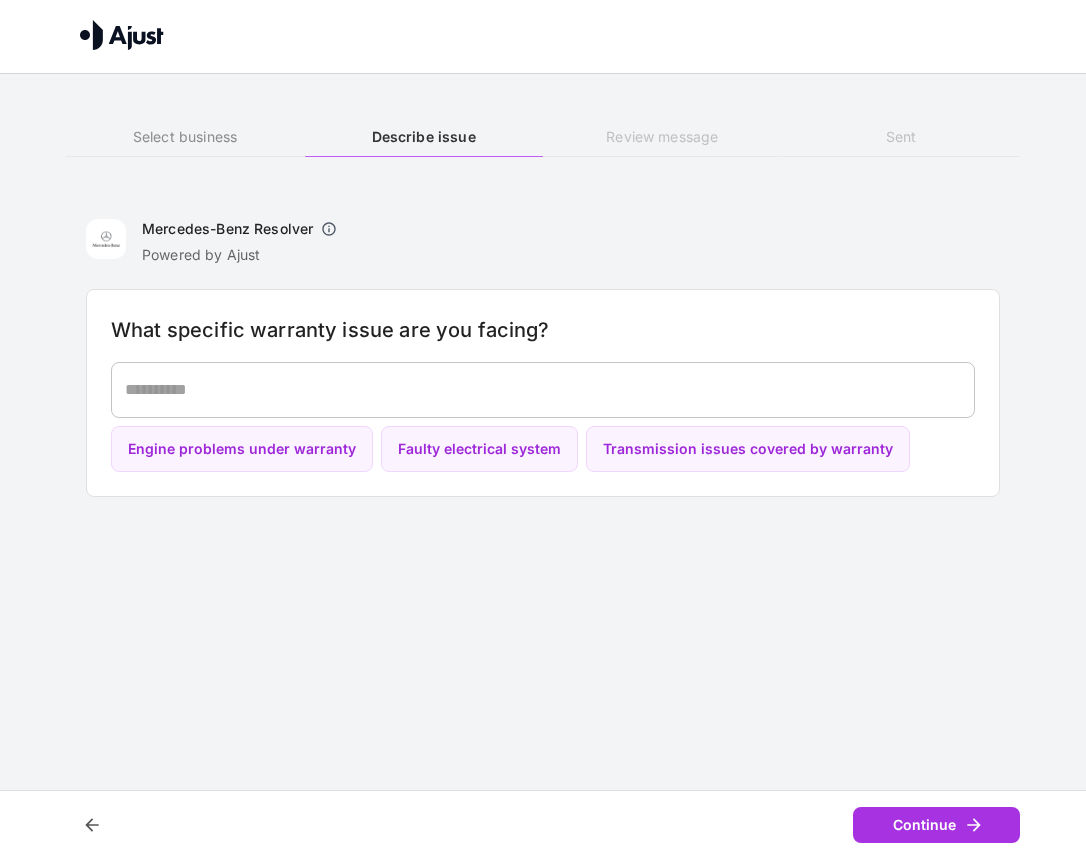 click at bounding box center (543, 389) 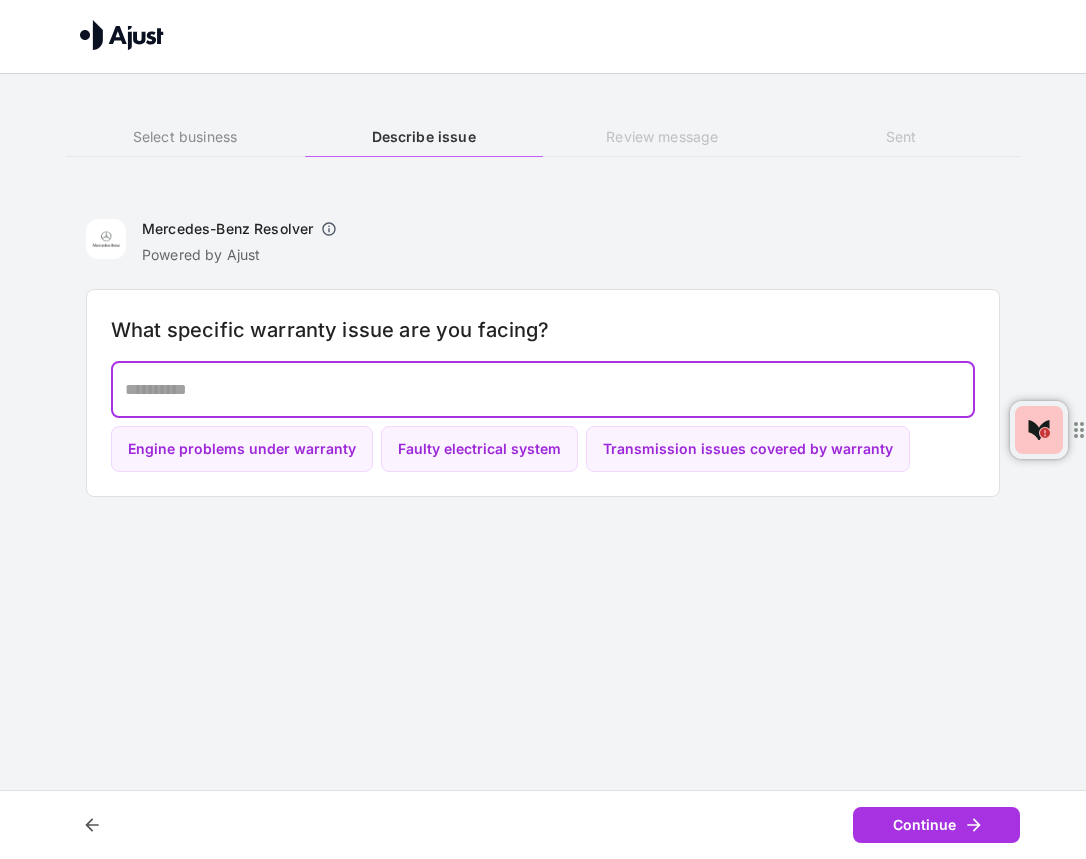 click 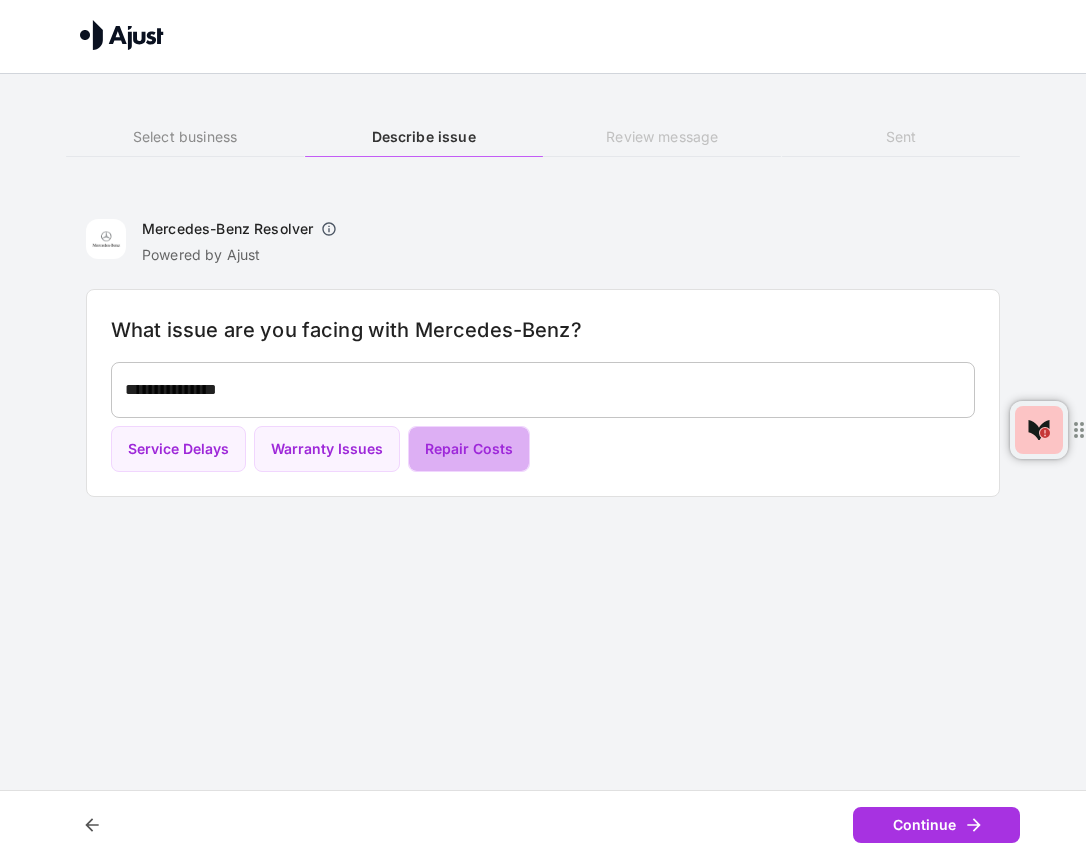 click on "Repair Costs" at bounding box center (469, 449) 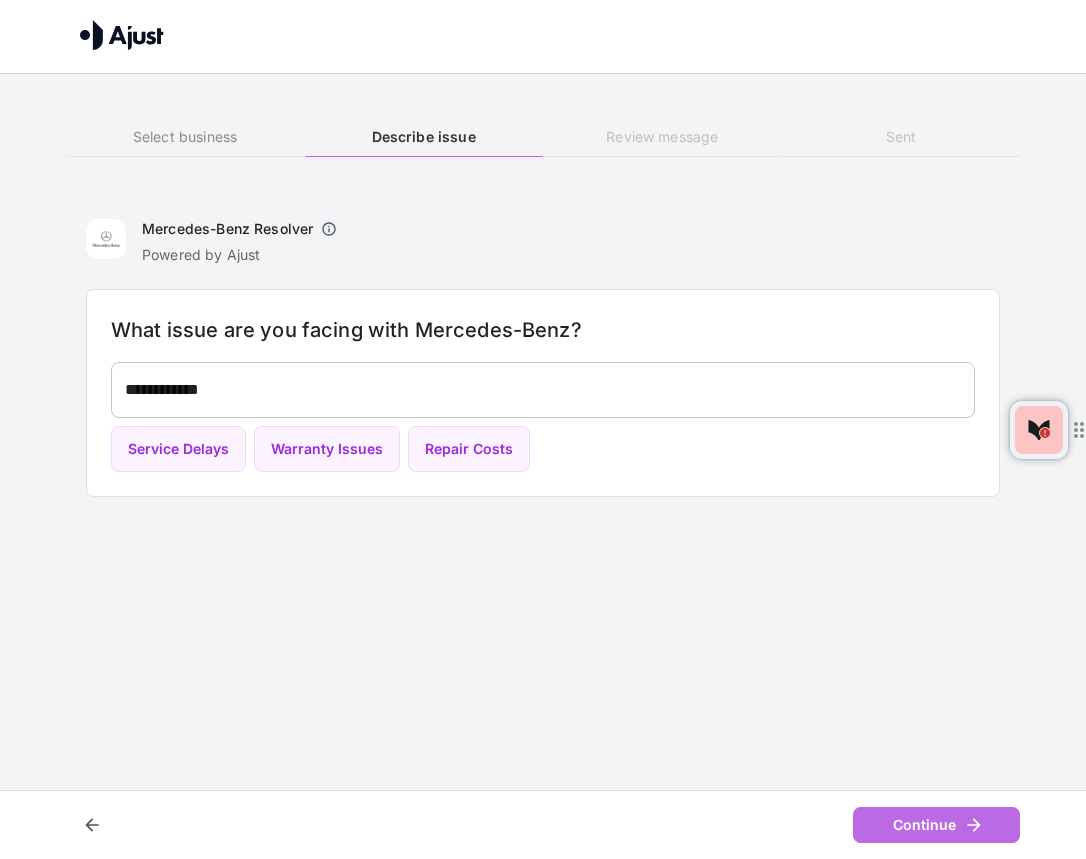 click on "Continue" at bounding box center [936, 825] 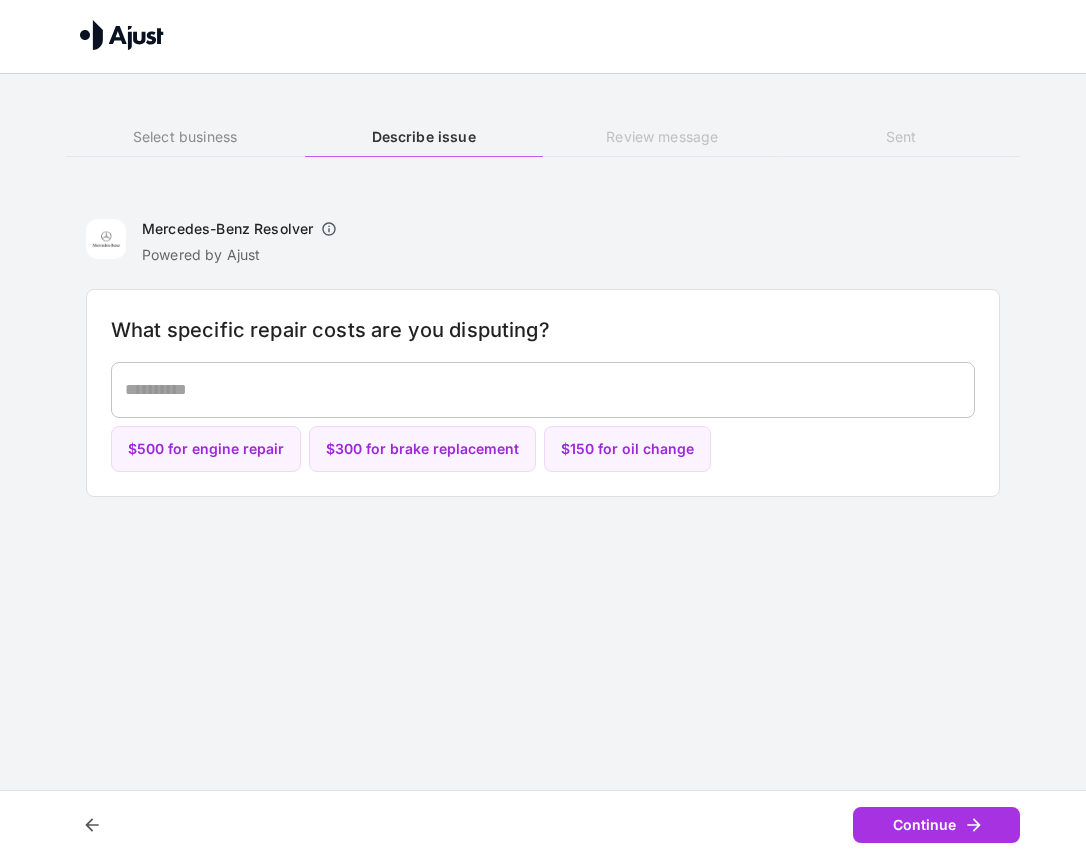 click at bounding box center [543, 389] 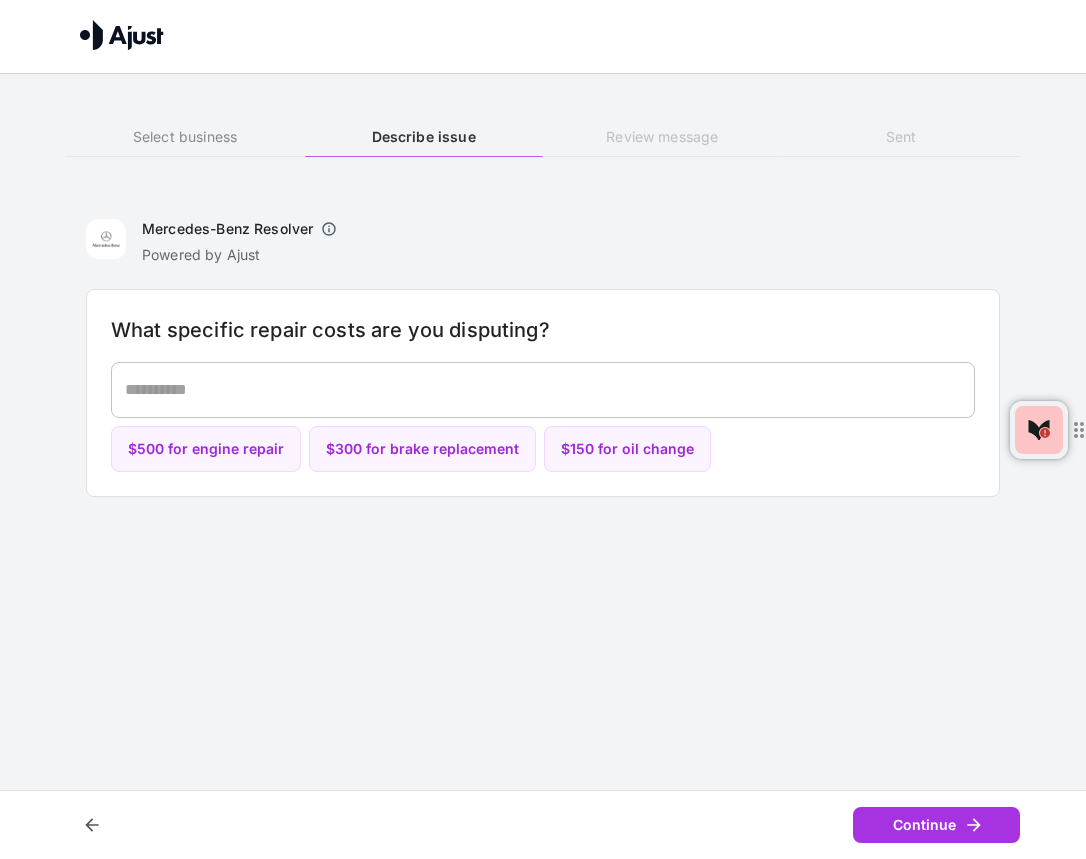 drag, startPoint x: 824, startPoint y: 340, endPoint x: 648, endPoint y: 373, distance: 179.06703 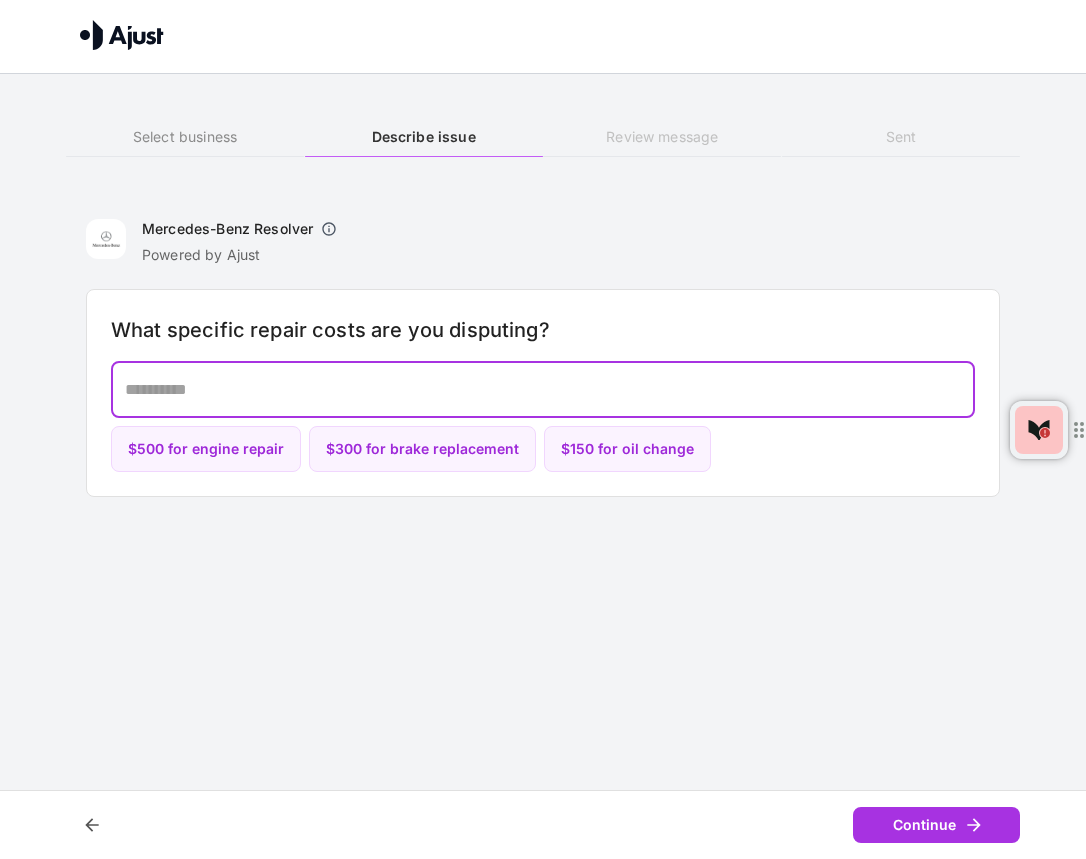 paste on "**********" 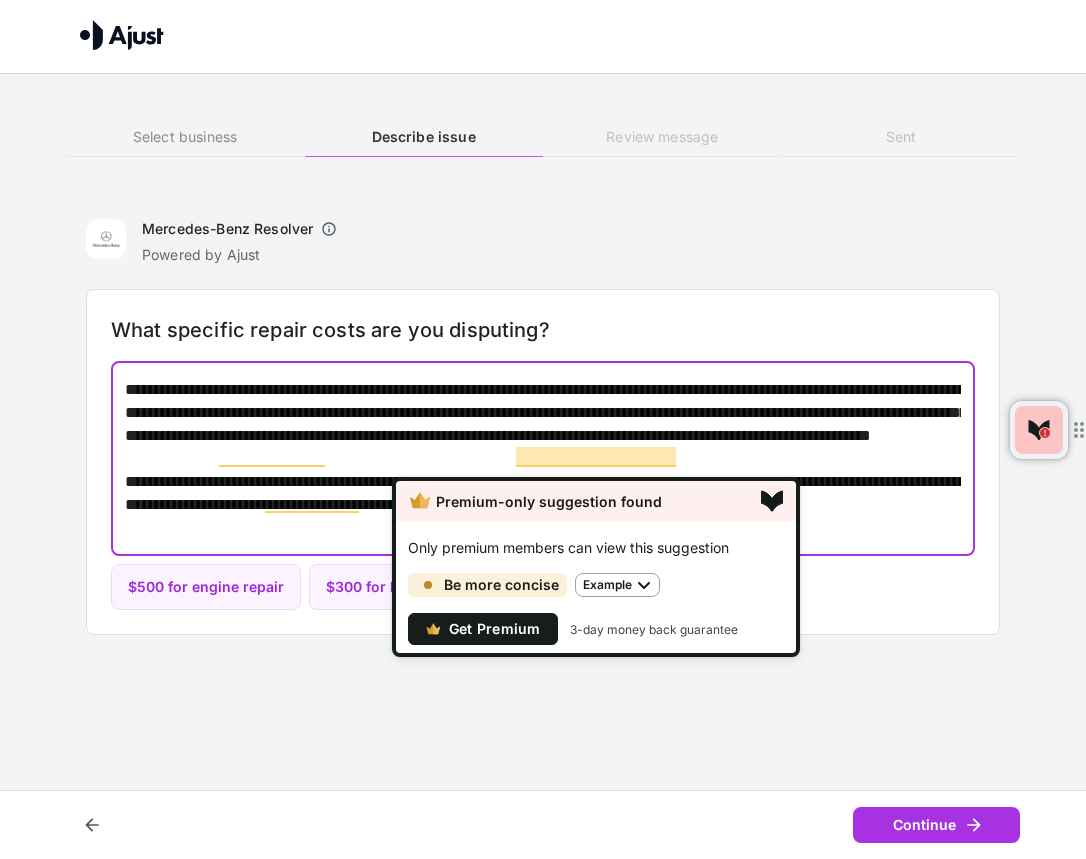 drag, startPoint x: 850, startPoint y: 457, endPoint x: 515, endPoint y: 460, distance: 335.01343 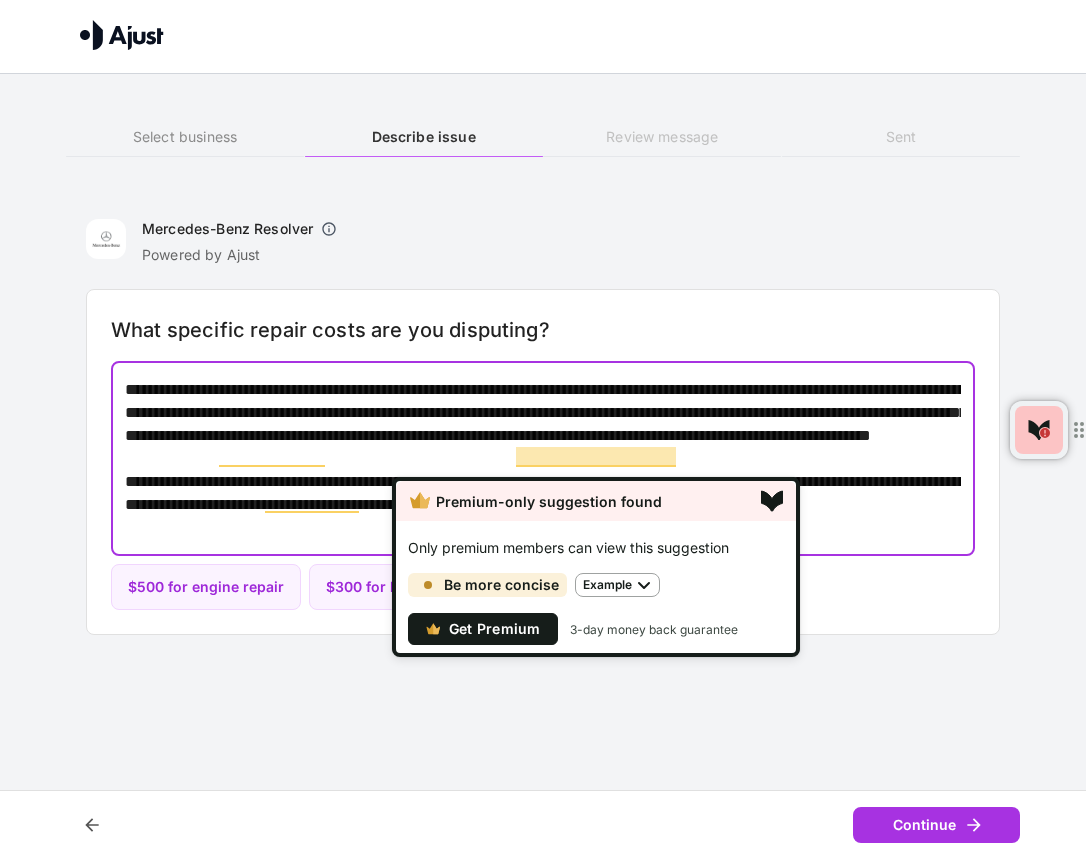 click on "**********" at bounding box center (543, 458) 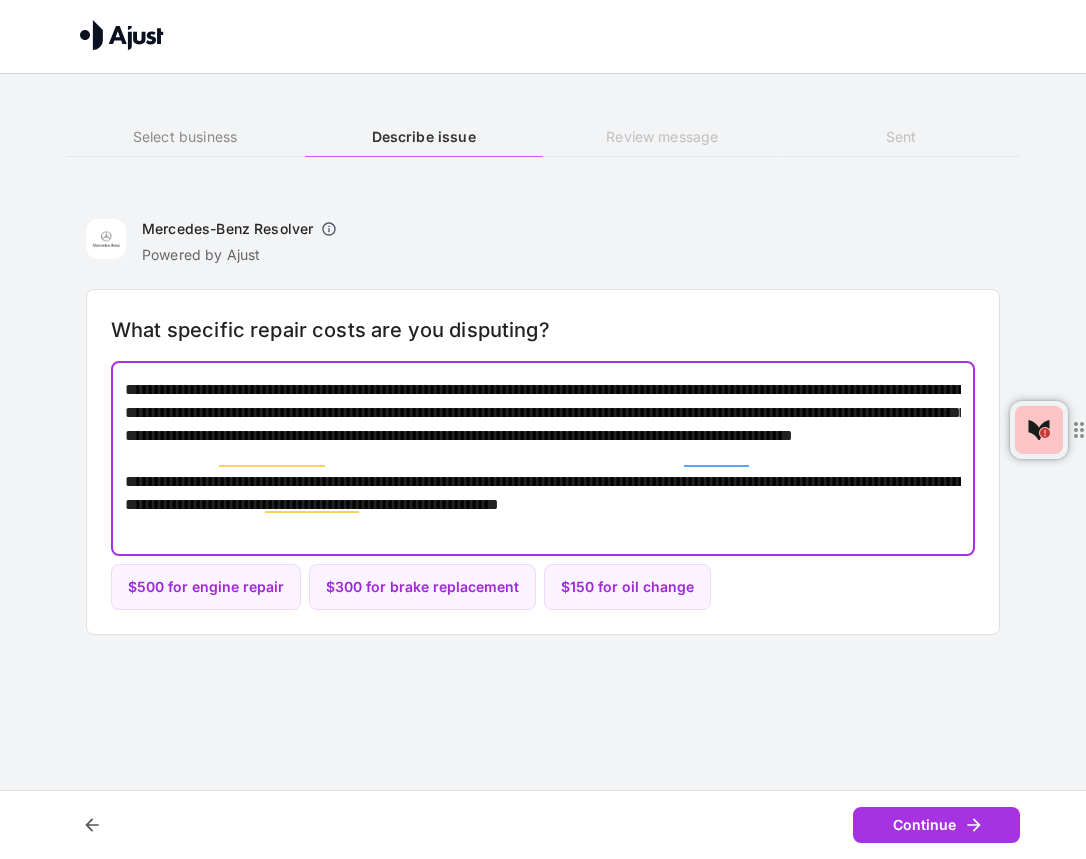 type on "**********" 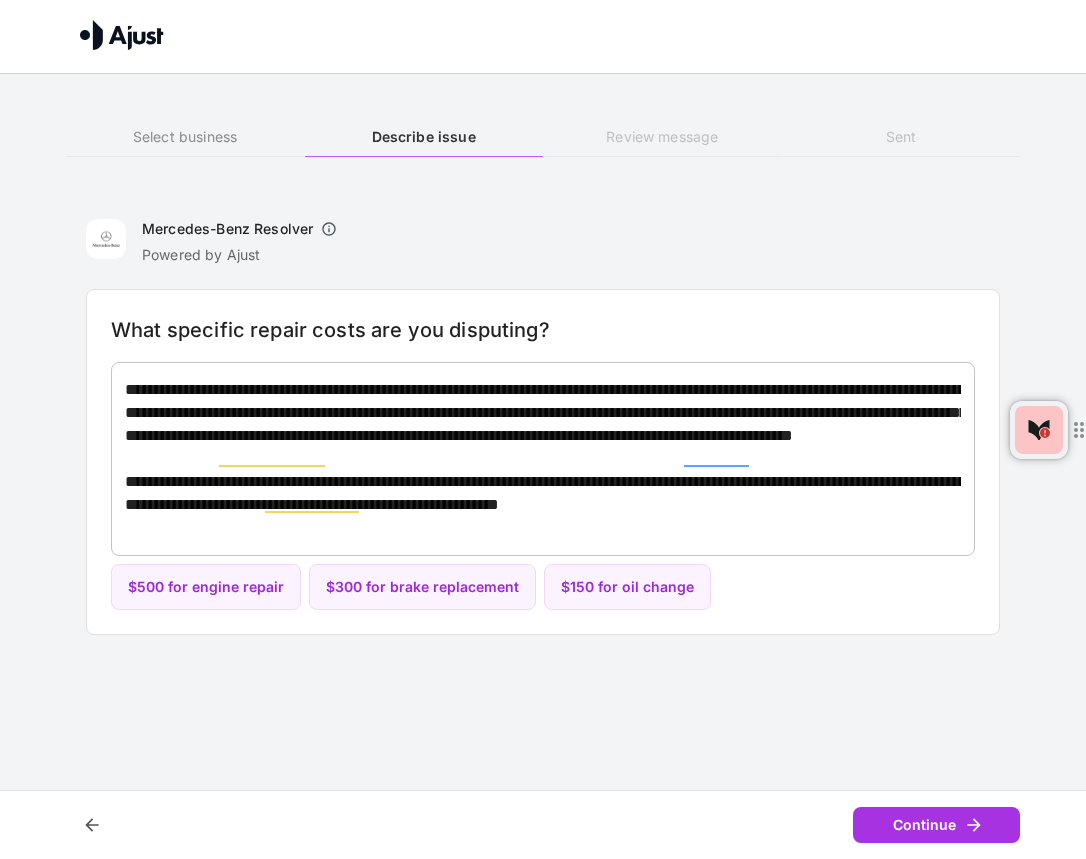 click on "Mercedes-Benz Resolver Powered by Ajust" at bounding box center [543, 239] 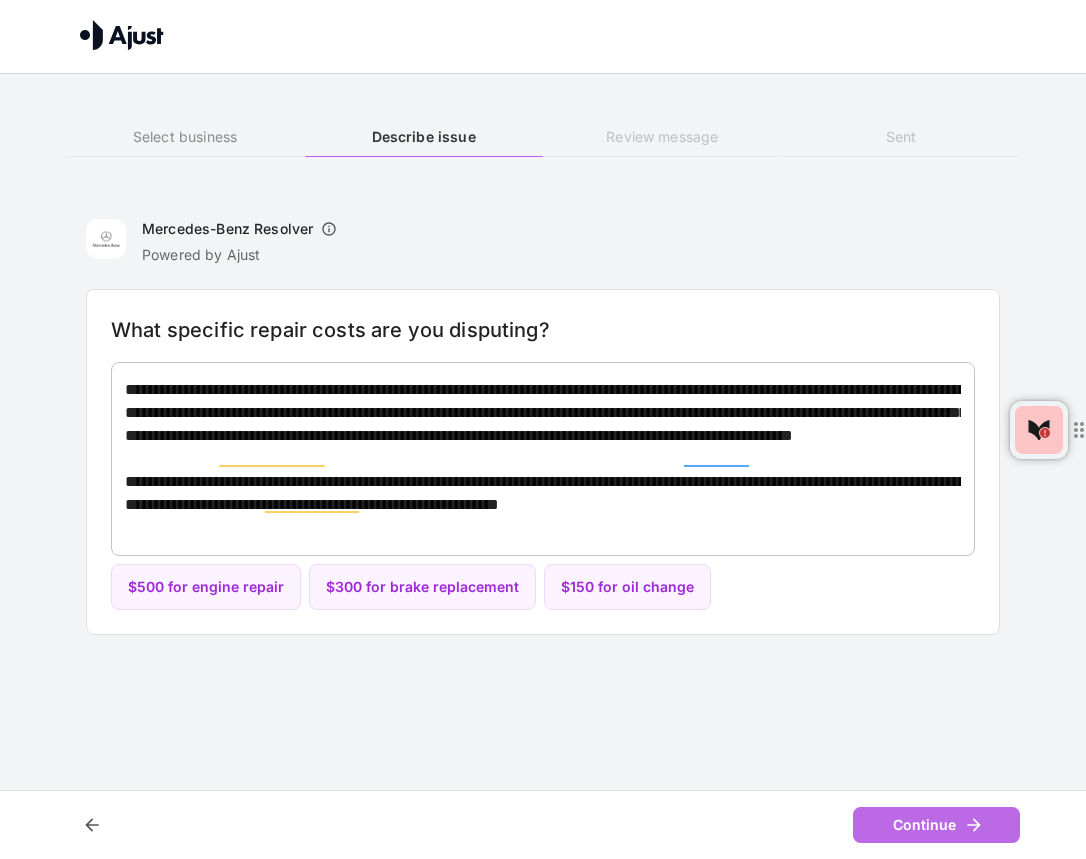 click on "Continue" at bounding box center [936, 825] 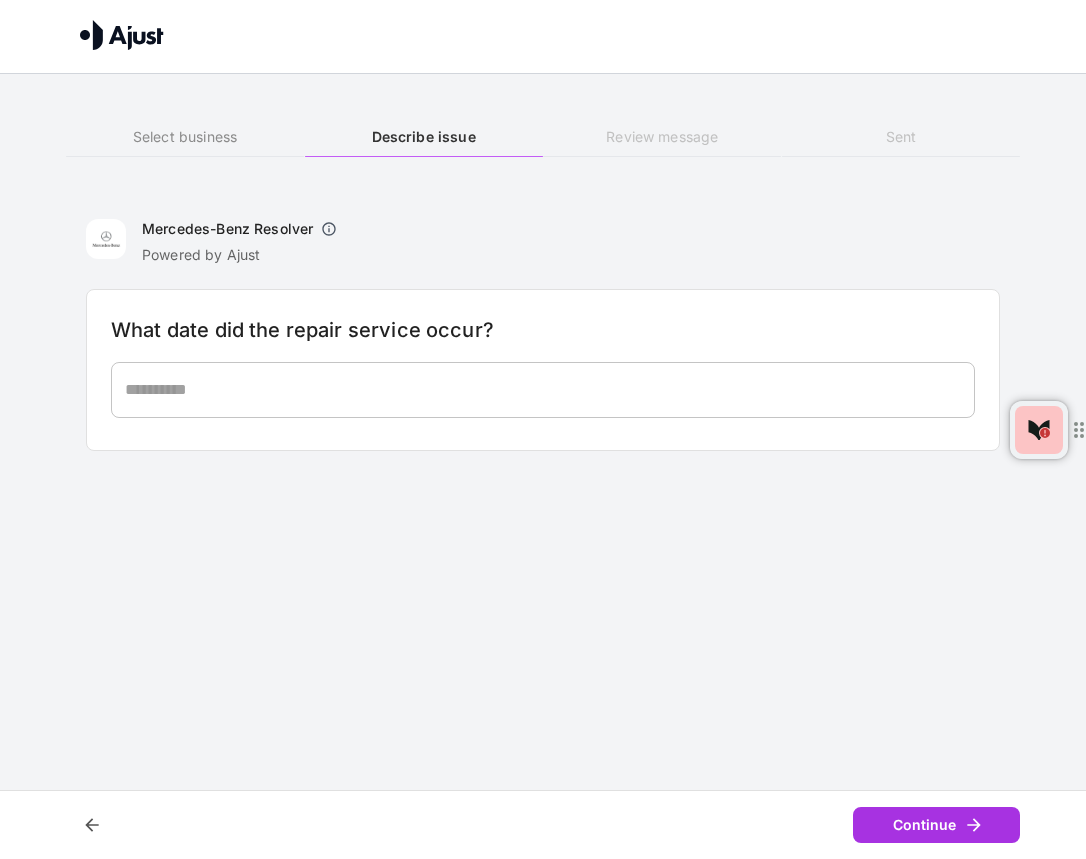 click at bounding box center [543, 389] 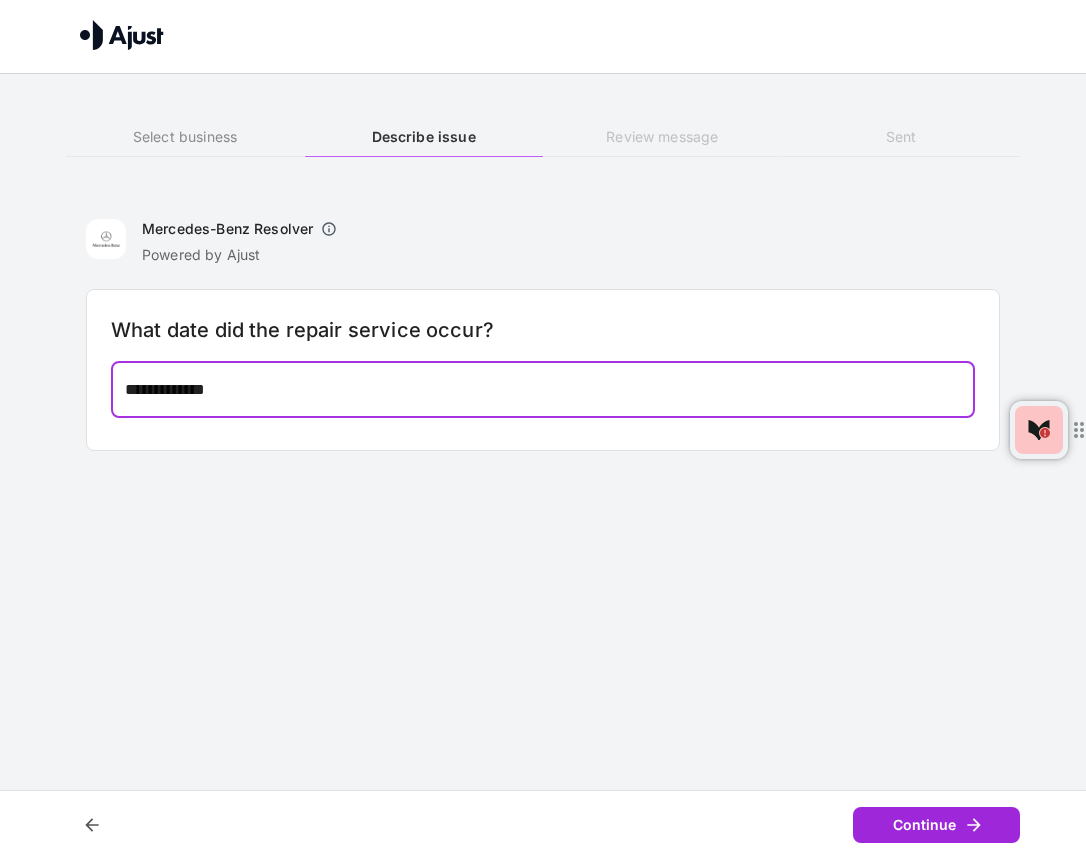 type on "**********" 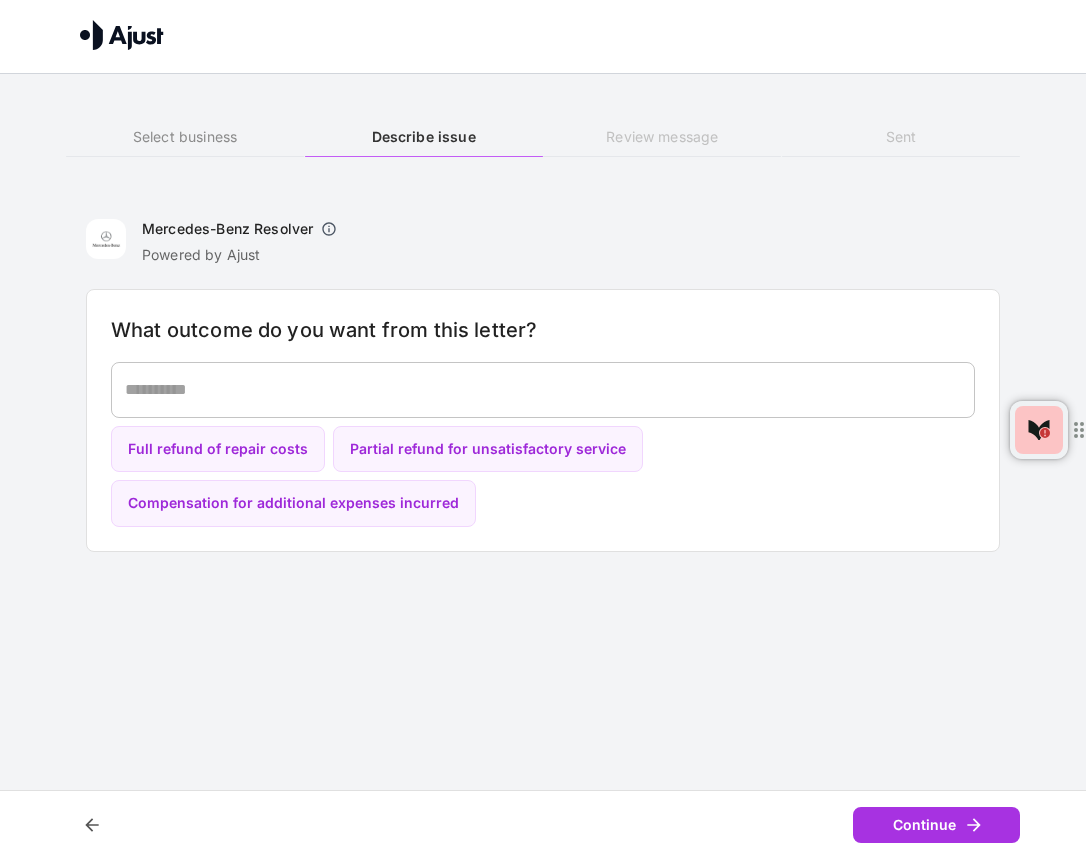 click on "[DATE]  * ​" at bounding box center (543, 390) 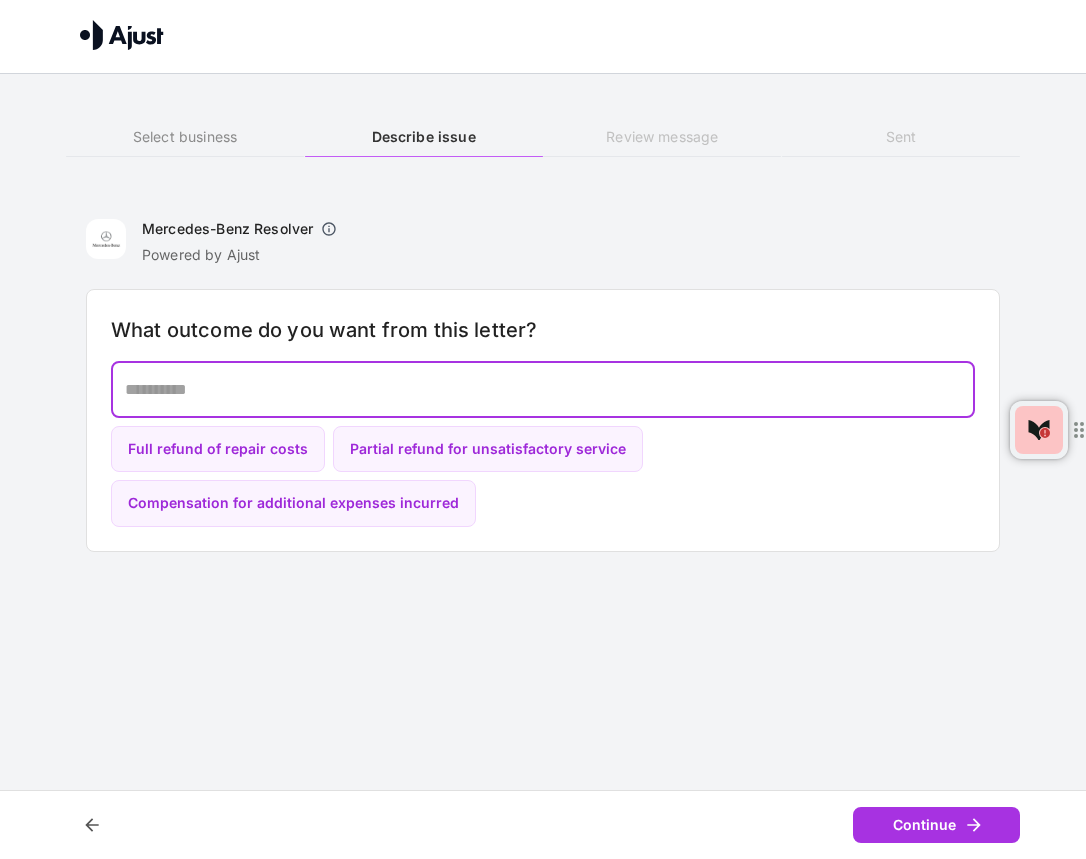 click on "[DATE]  * ​" at bounding box center (543, 390) 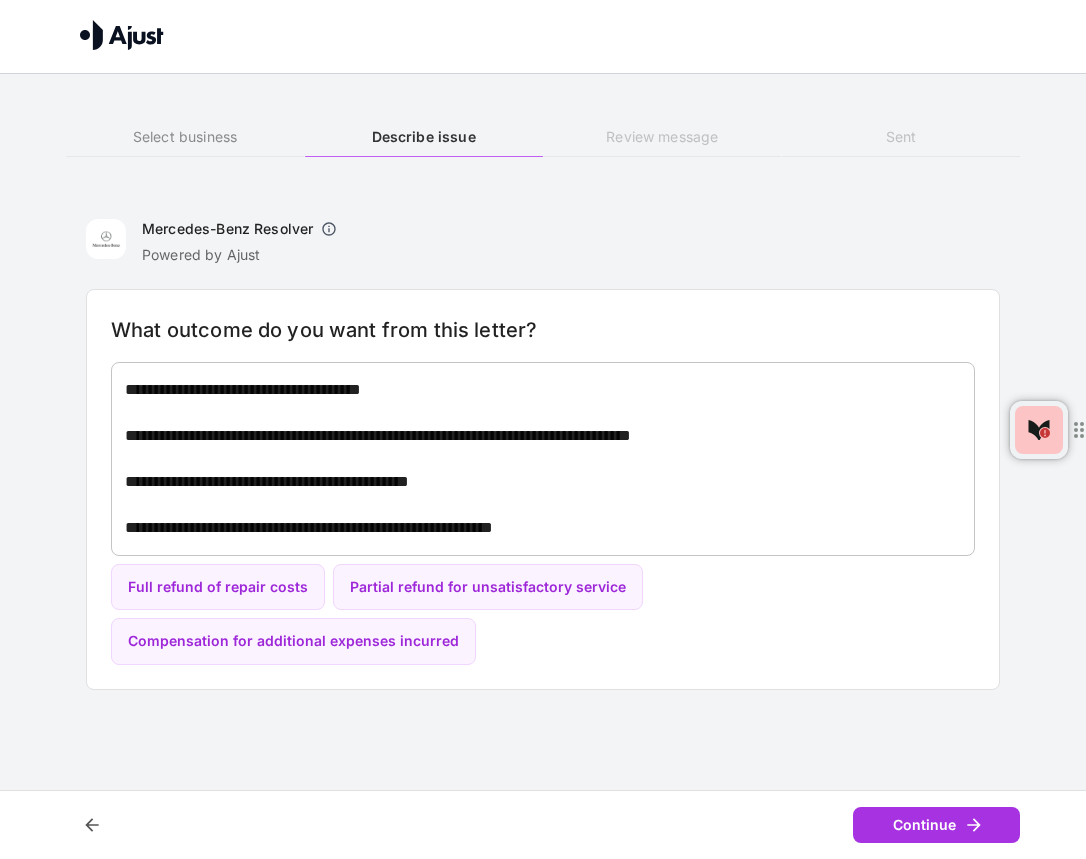 click on "**********" at bounding box center (543, 459) 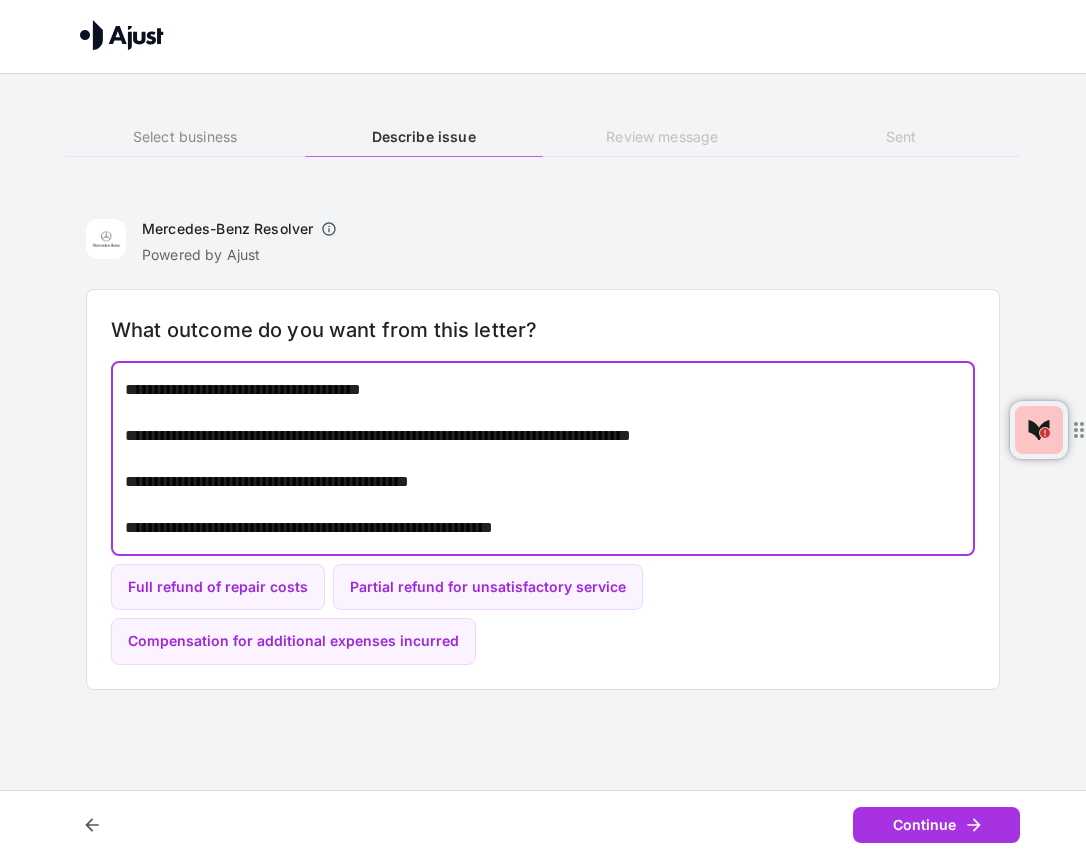 click on "**********" at bounding box center (543, 458) 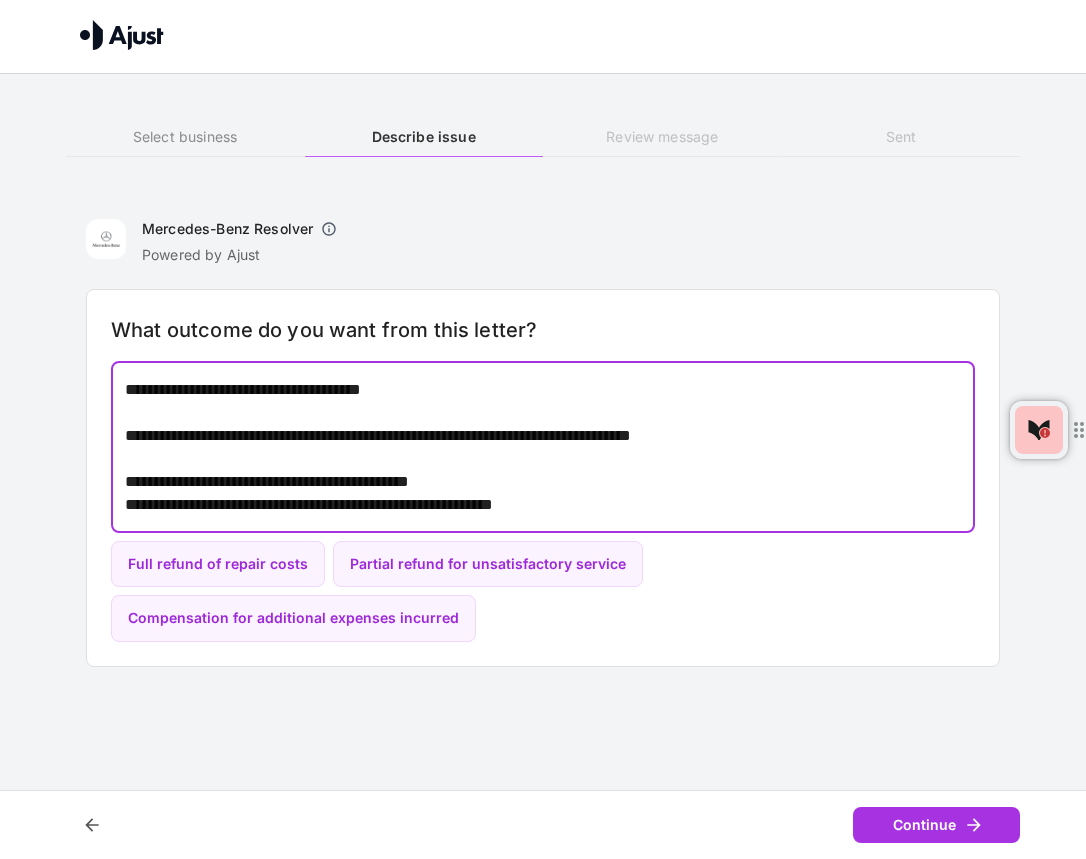 click on "**********" at bounding box center (543, 447) 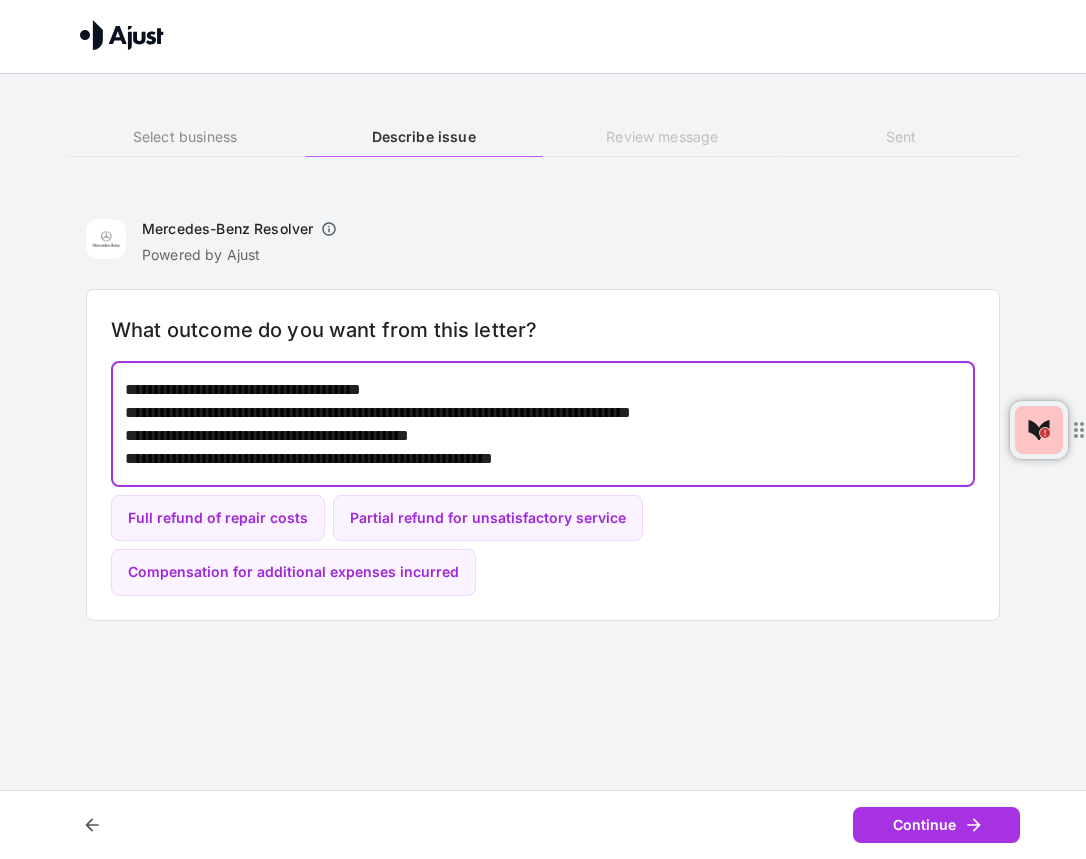 click on "**********" at bounding box center [543, 424] 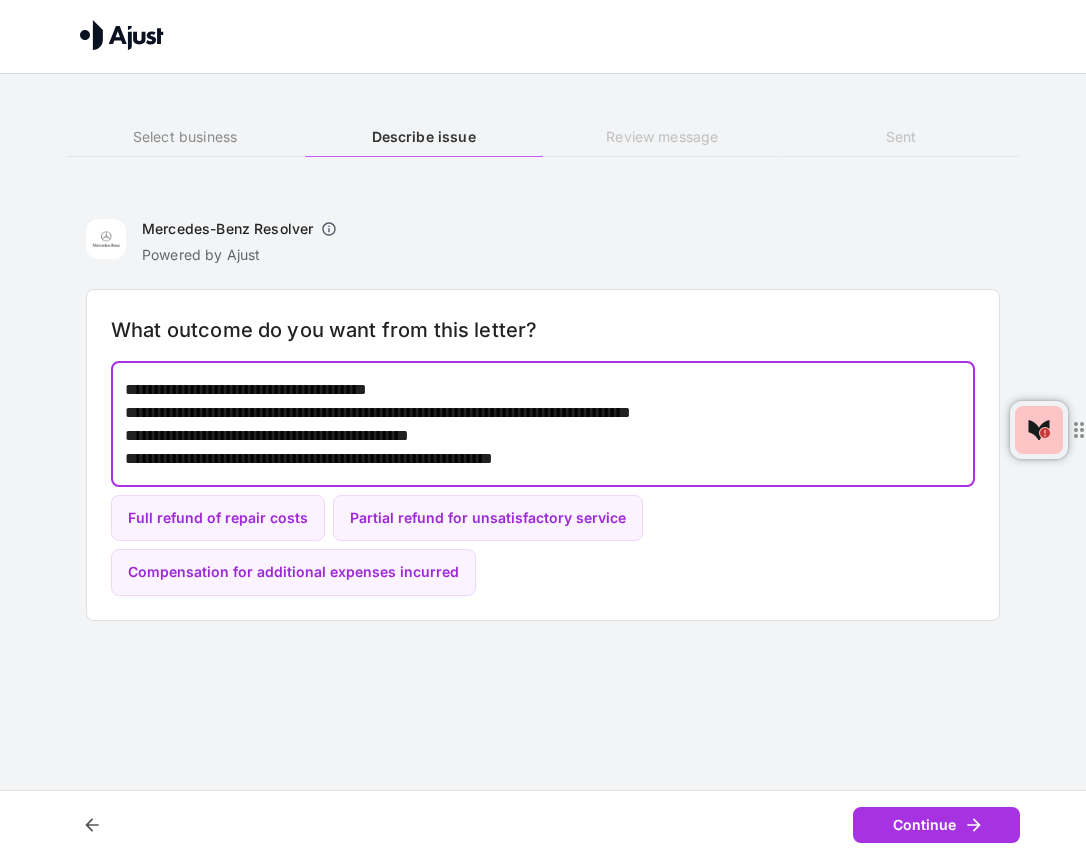click on "**********" at bounding box center (543, 424) 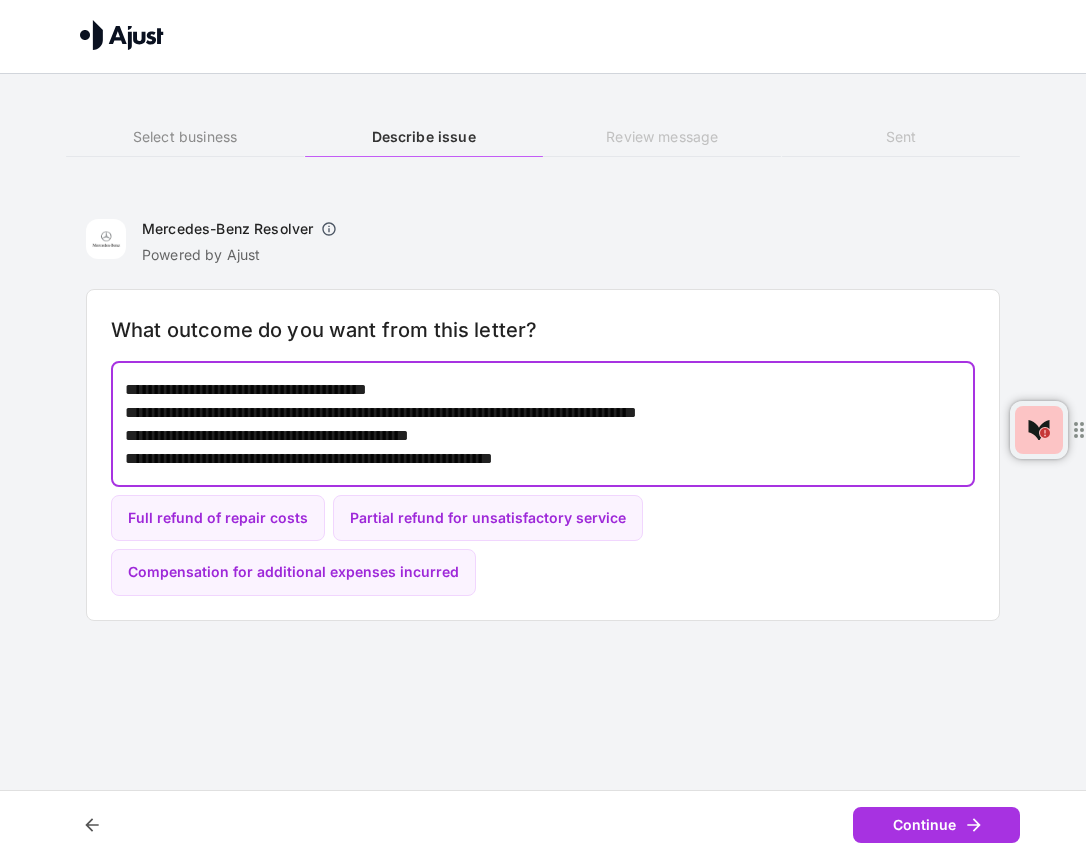 click on "**********" at bounding box center (543, 424) 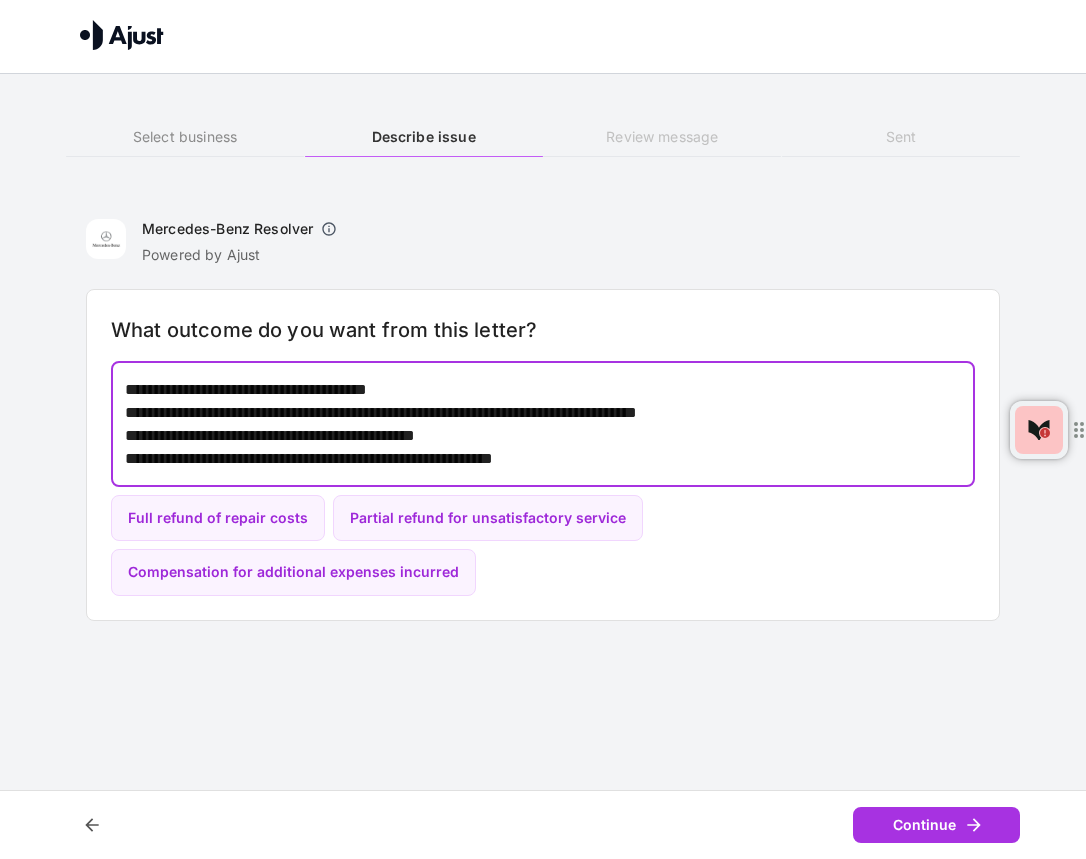 click on "**********" at bounding box center (543, 424) 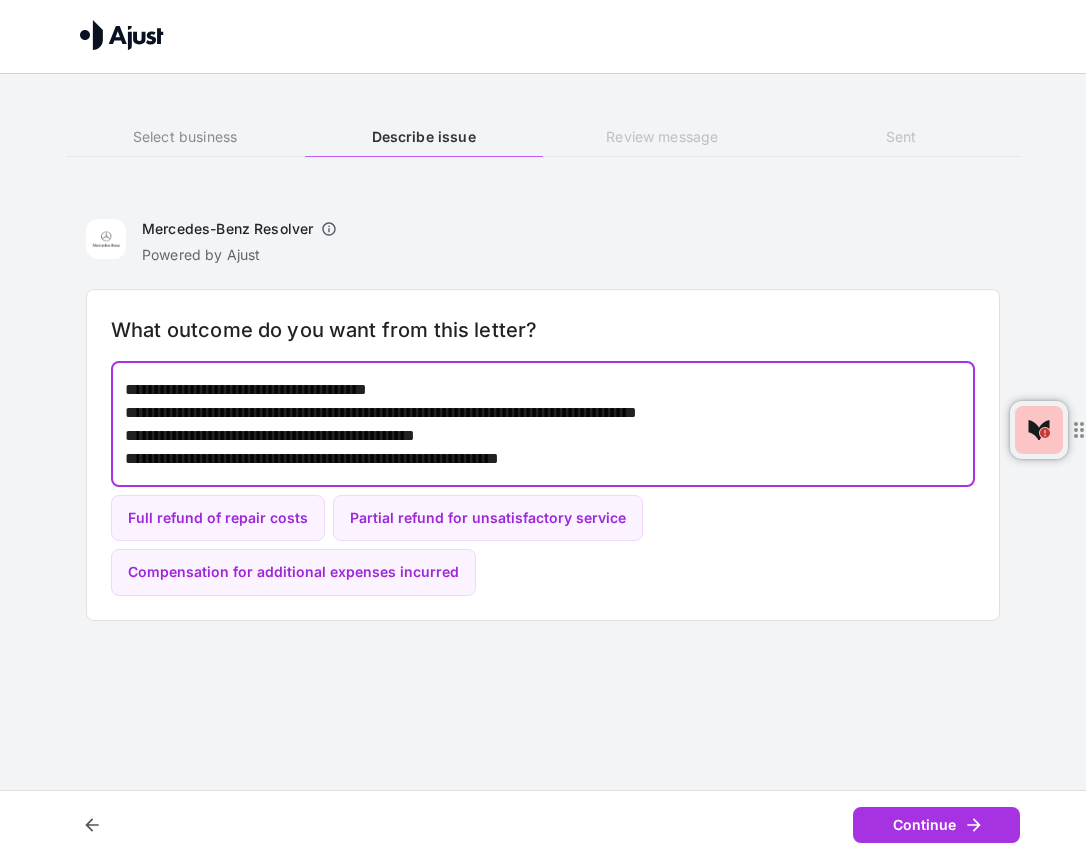 click on "**********" at bounding box center [543, 424] 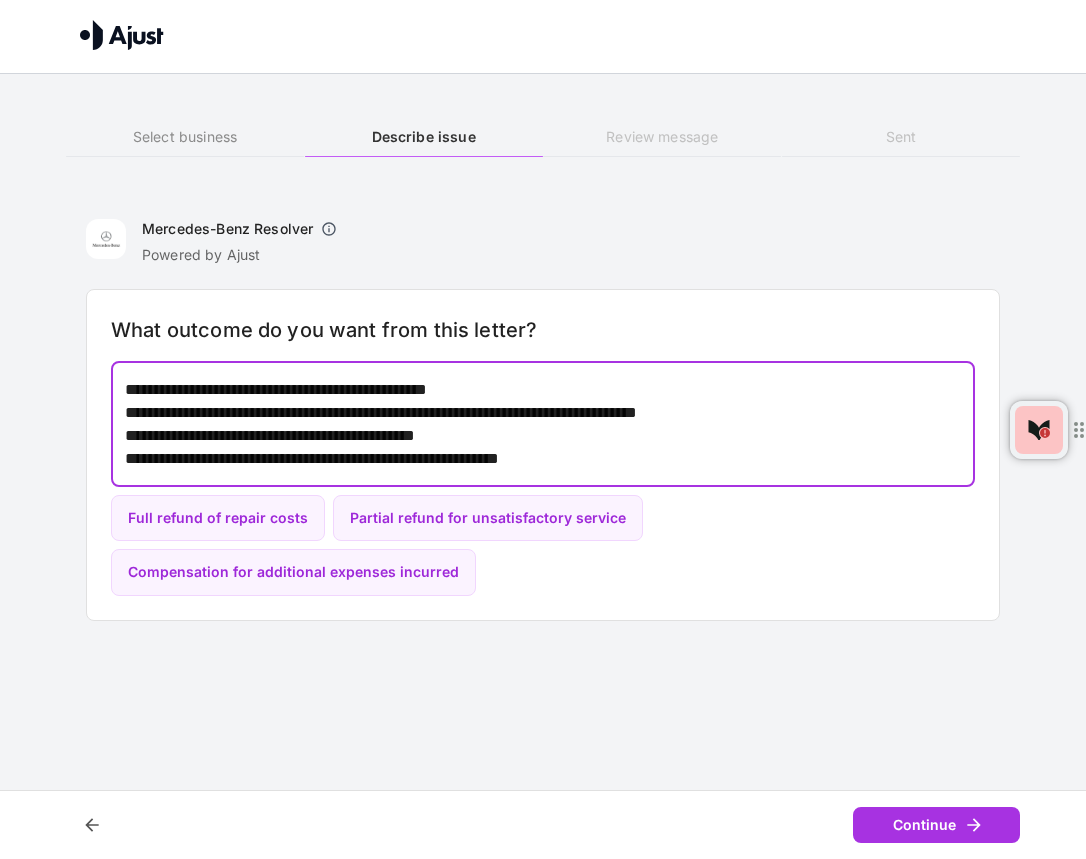 type on "**********" 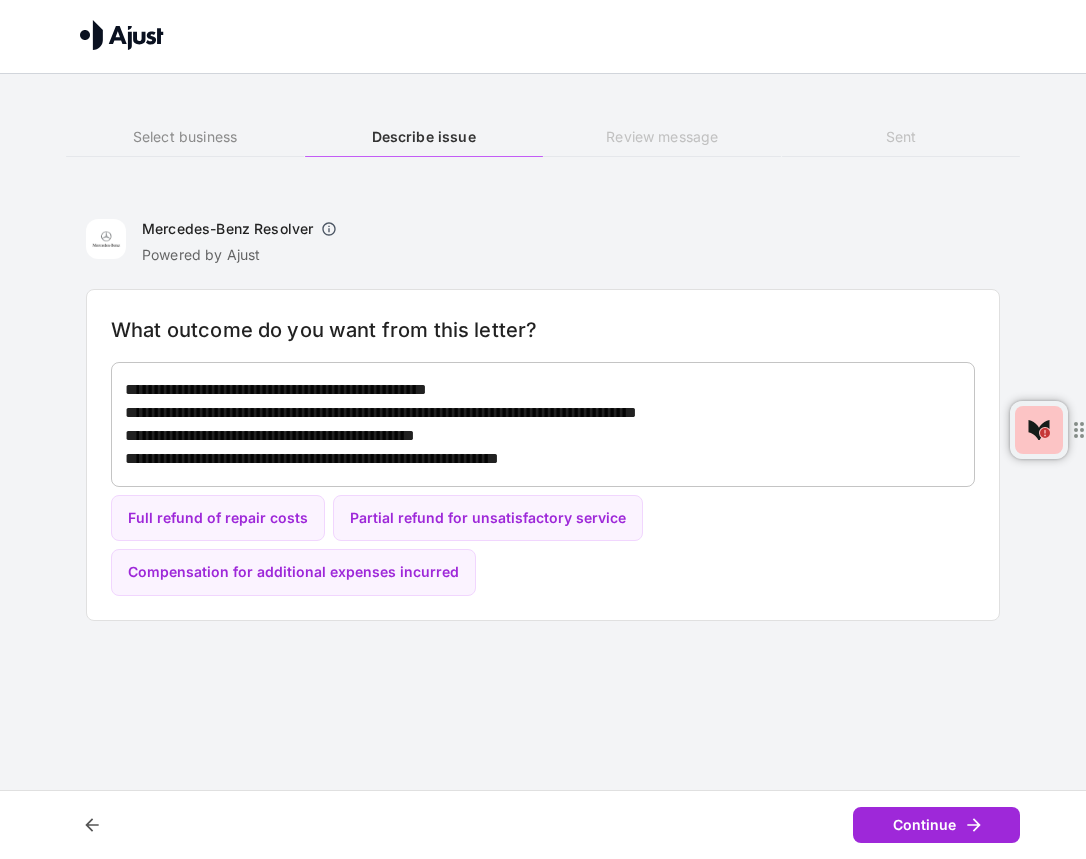 click on "Continue" at bounding box center [936, 825] 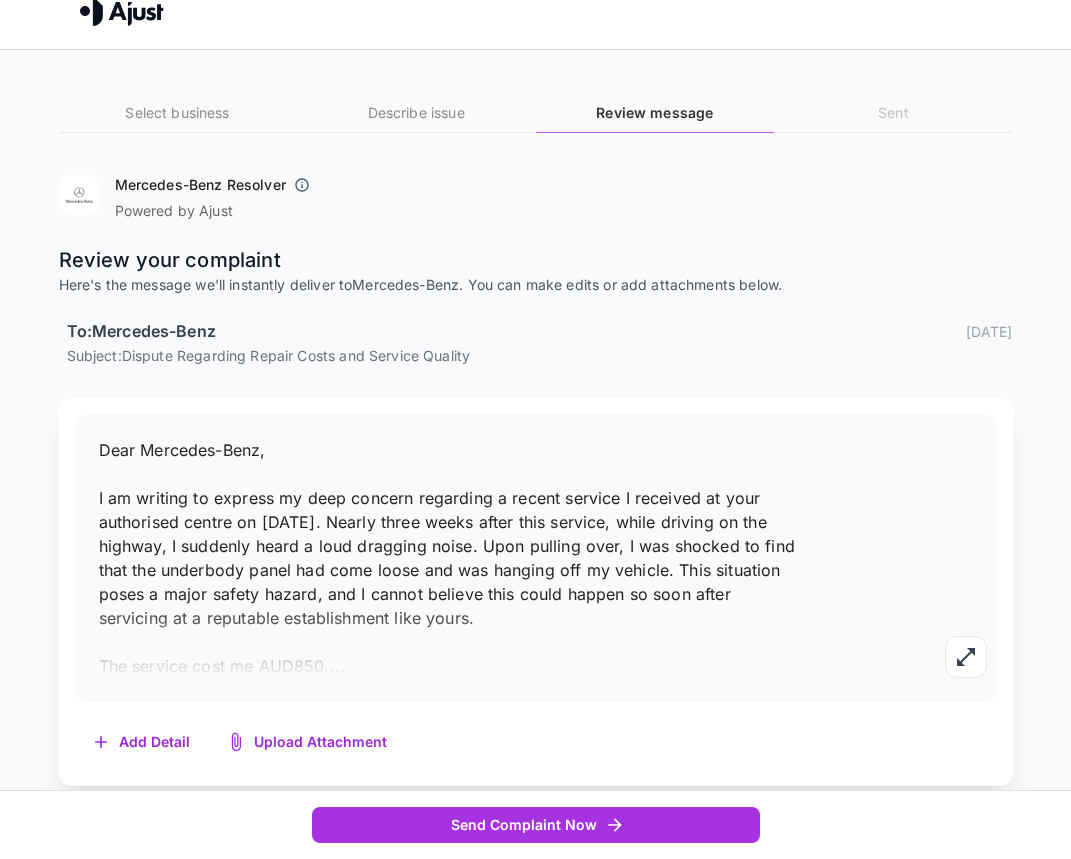 scroll, scrollTop: 31, scrollLeft: 0, axis: vertical 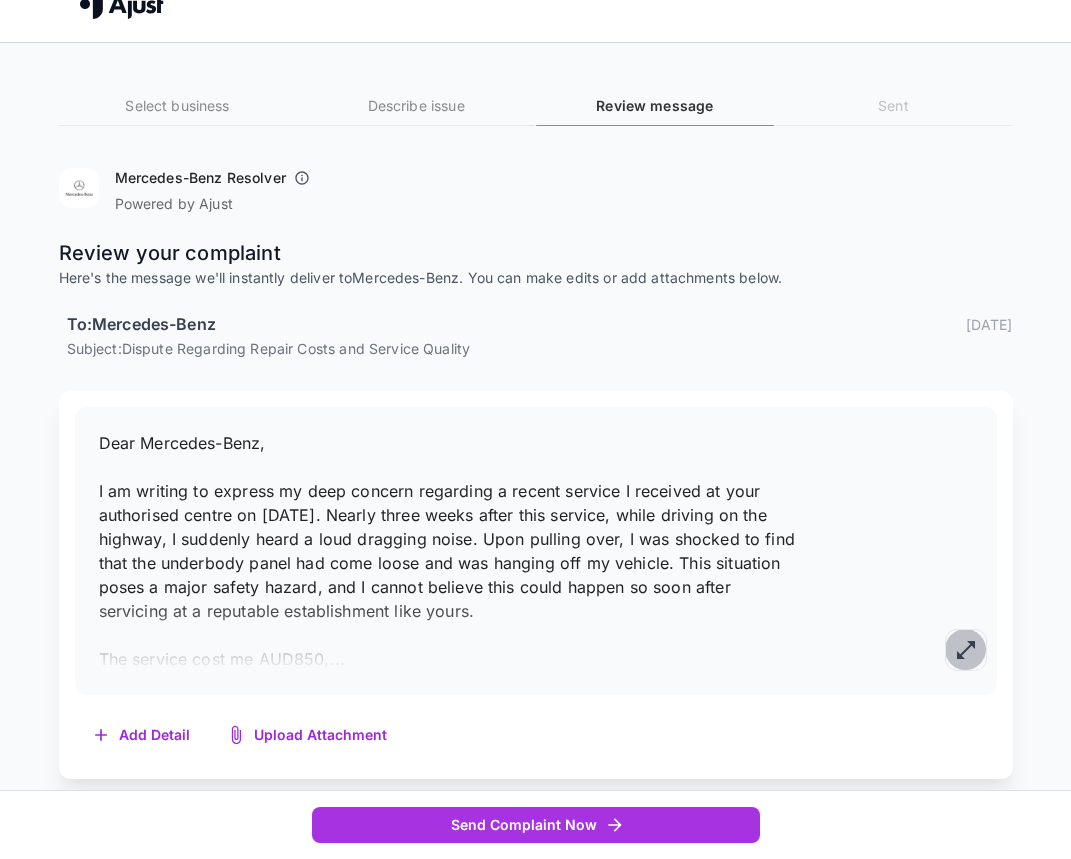 click 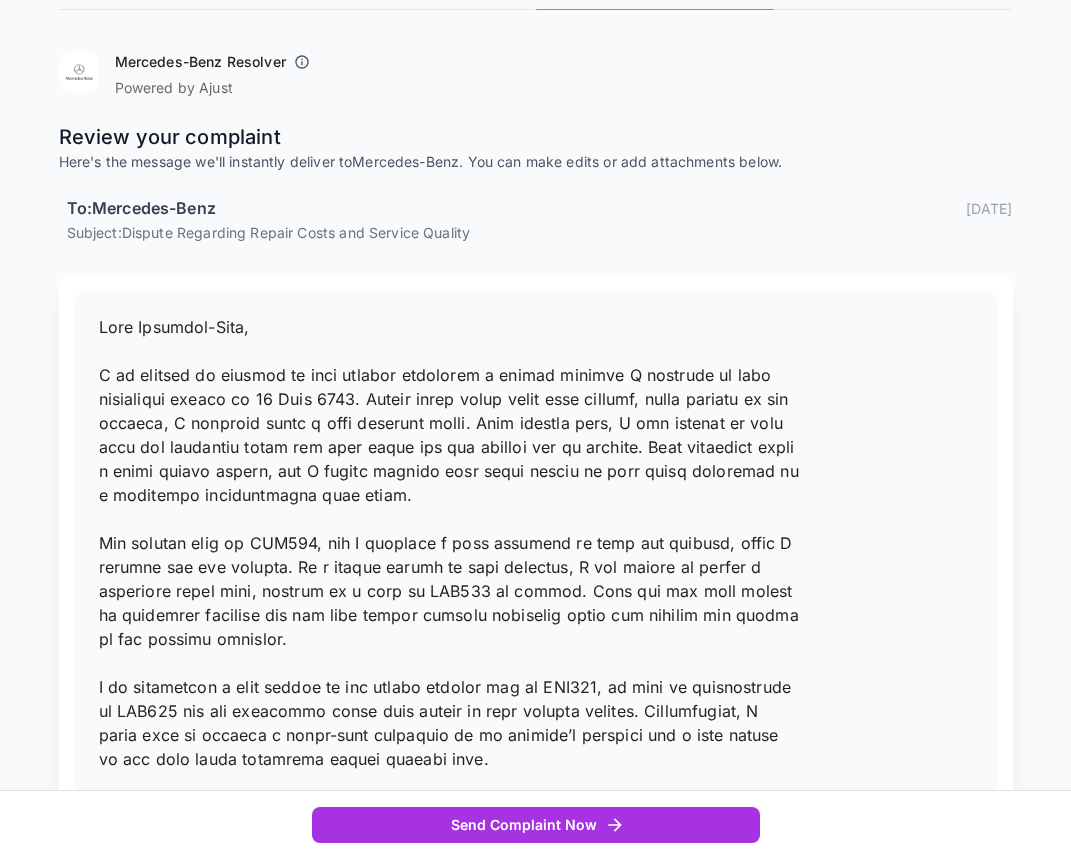 scroll, scrollTop: 367, scrollLeft: 0, axis: vertical 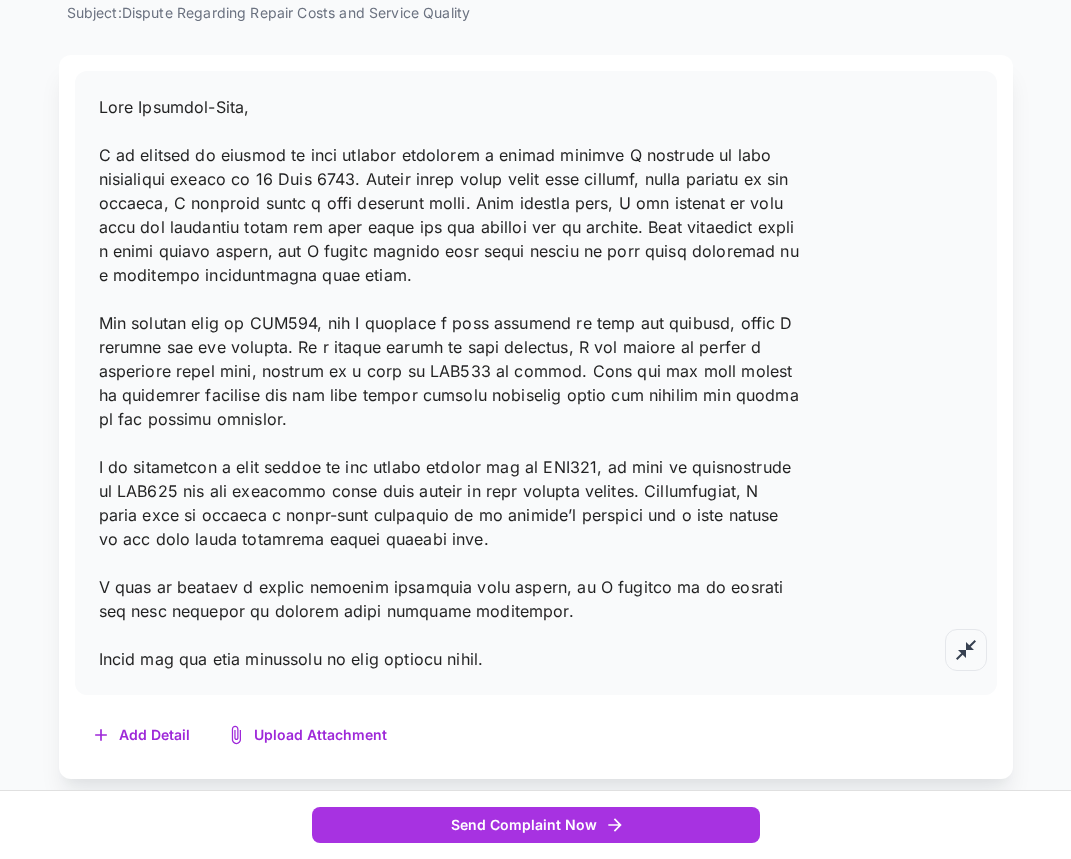 click at bounding box center (449, 383) 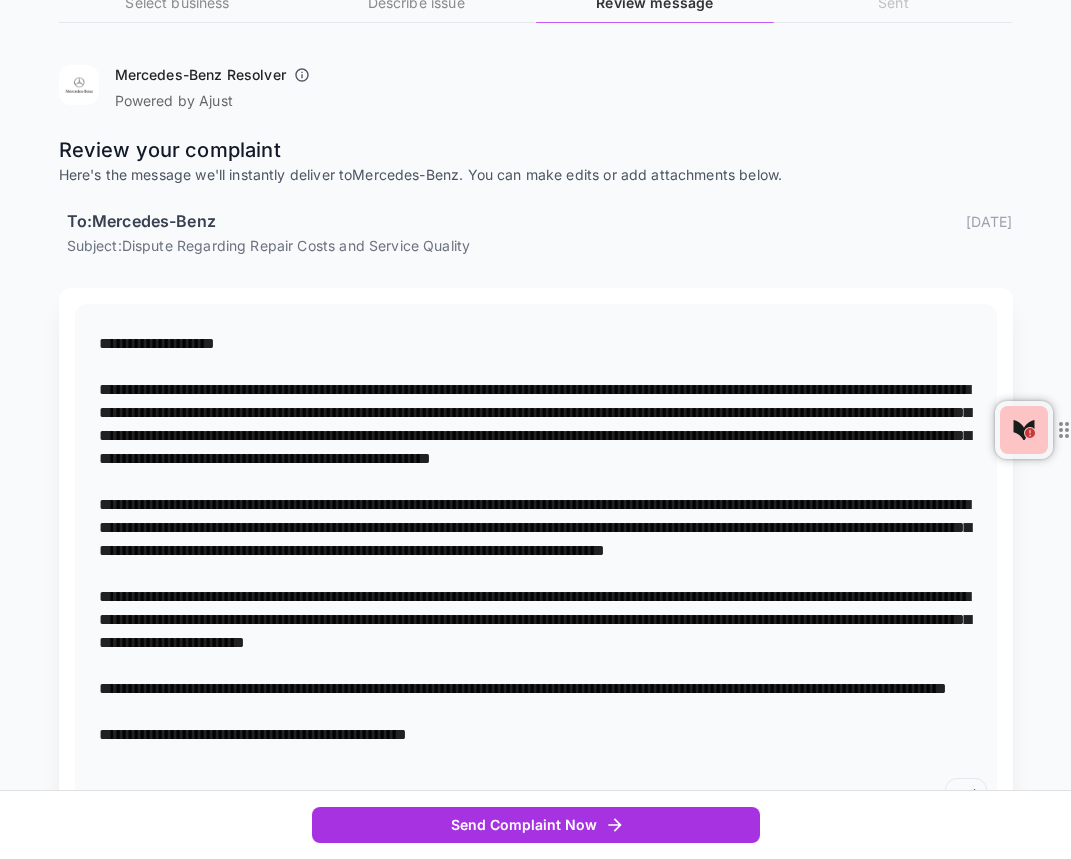 scroll, scrollTop: 283, scrollLeft: 0, axis: vertical 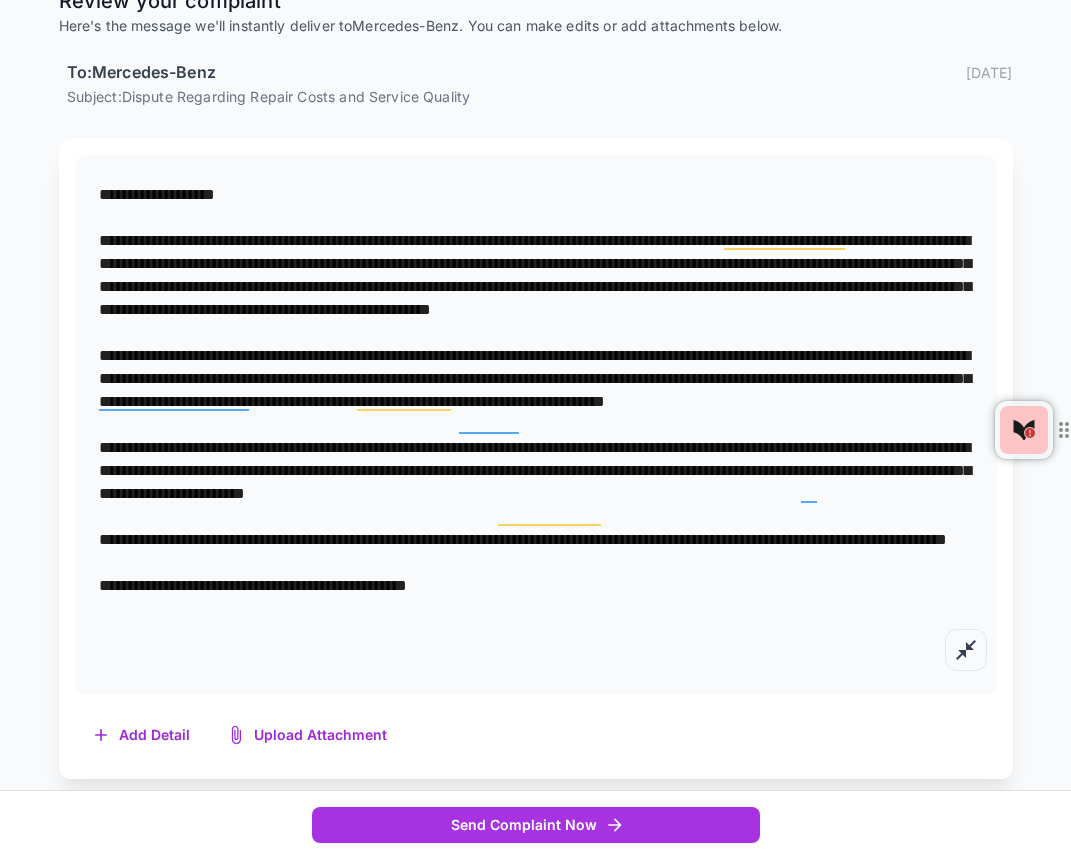 click on "* Add Detail Upload Attachment" at bounding box center (536, 459) 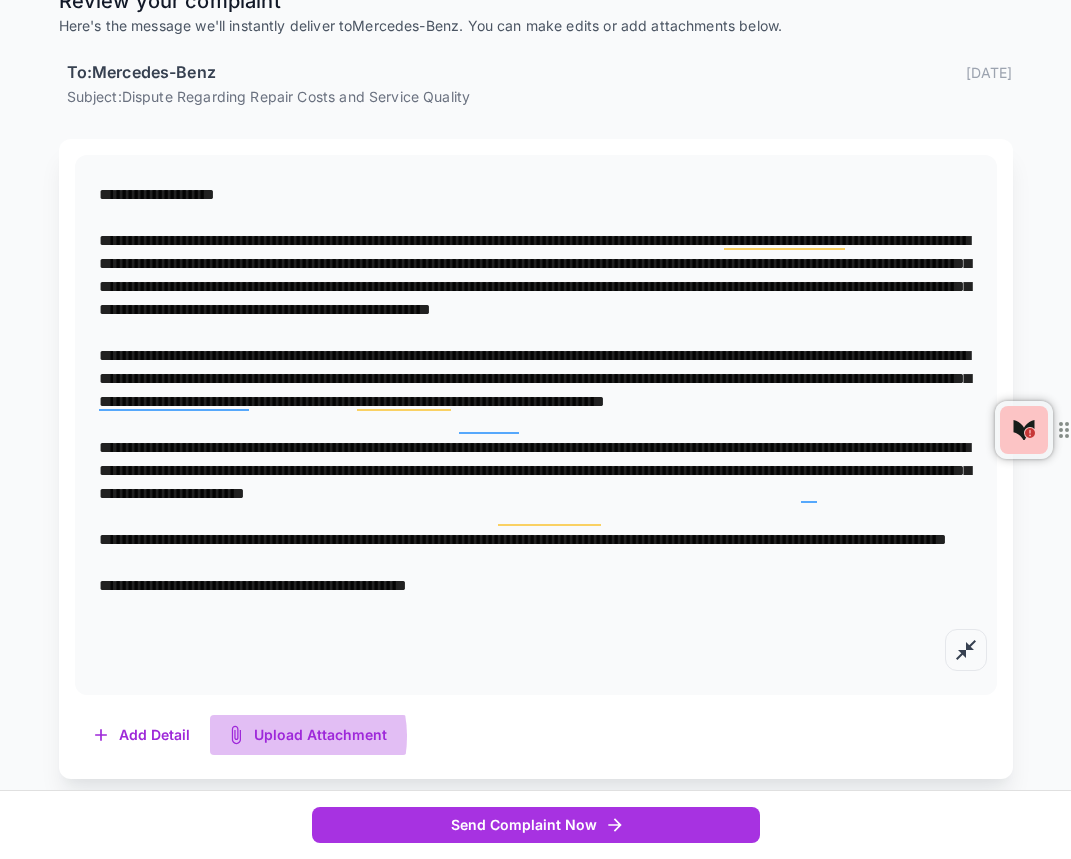click on "Upload Attachment" at bounding box center [308, 735] 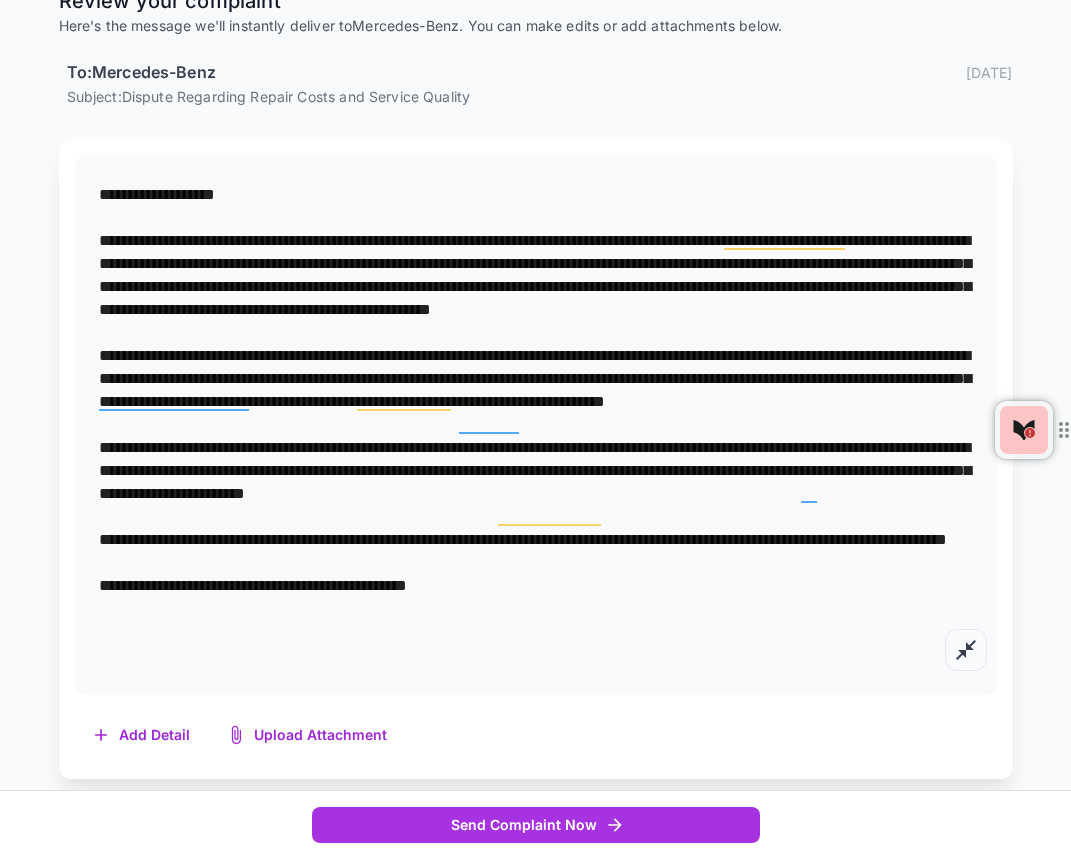 type 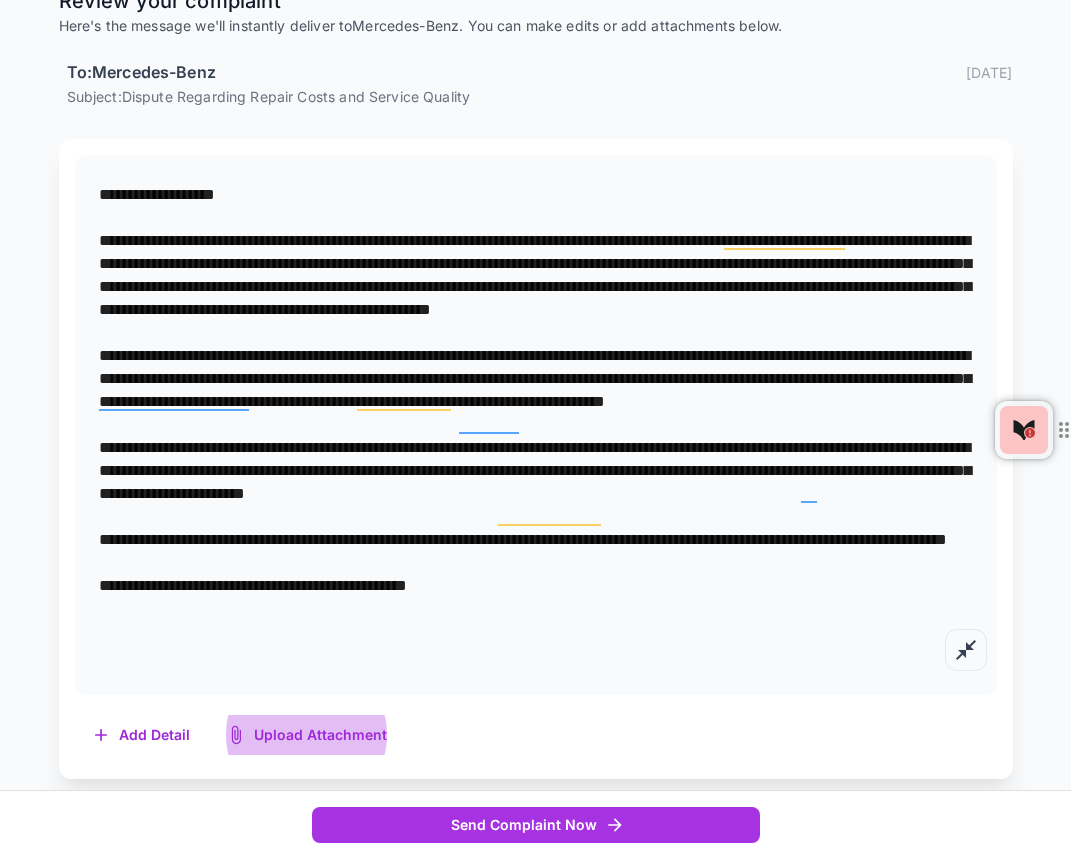 click on "Upload Attachment" at bounding box center (308, 735) 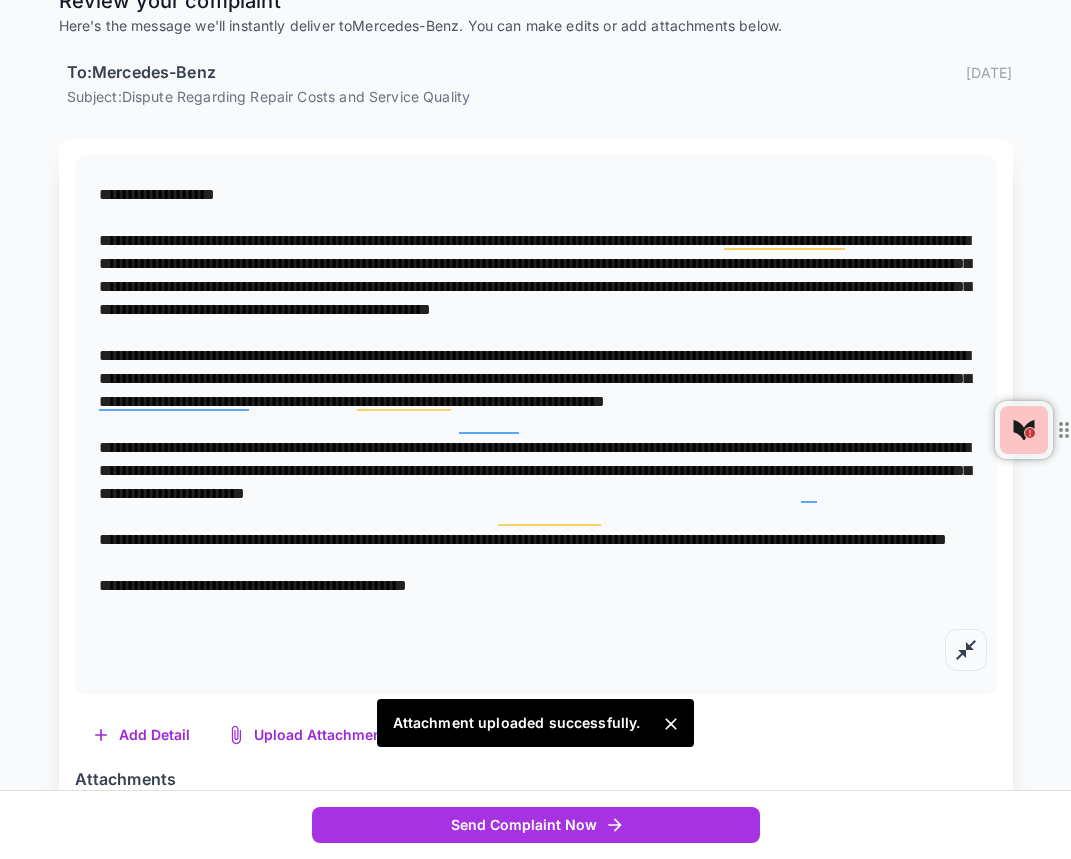 click on "Upload Attachment" at bounding box center (308, 735) 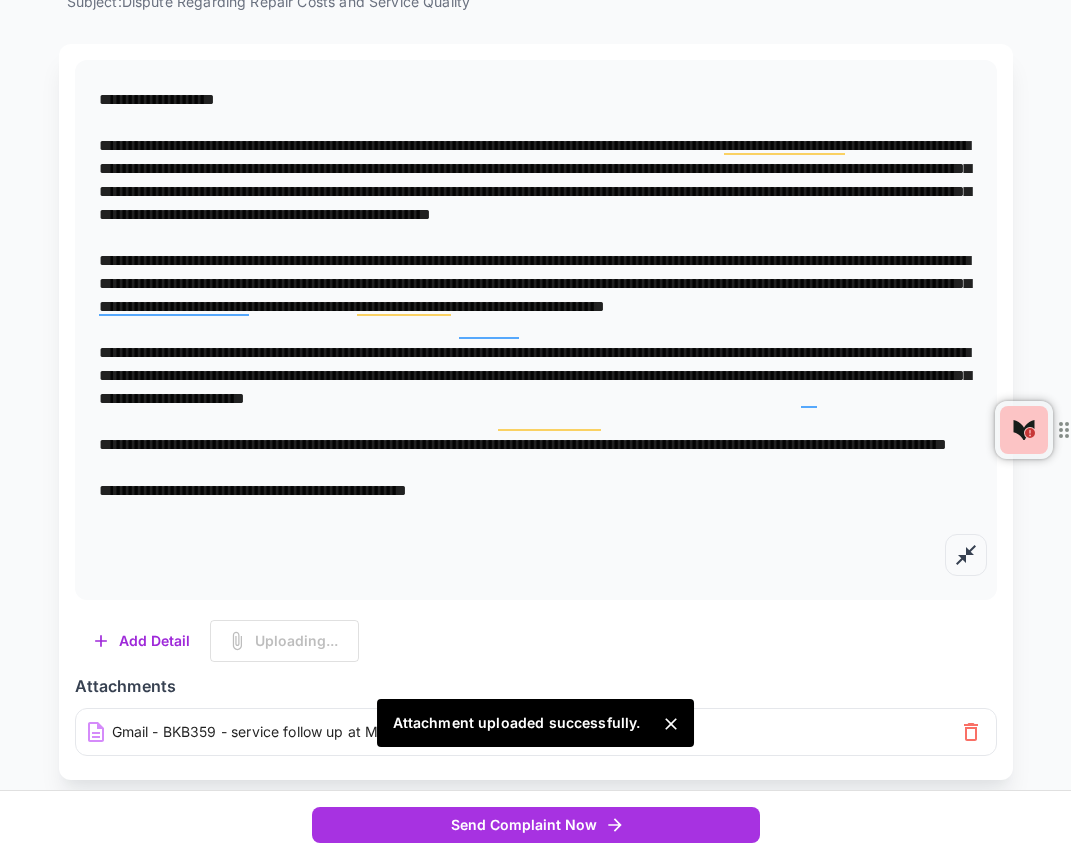 scroll, scrollTop: 379, scrollLeft: 0, axis: vertical 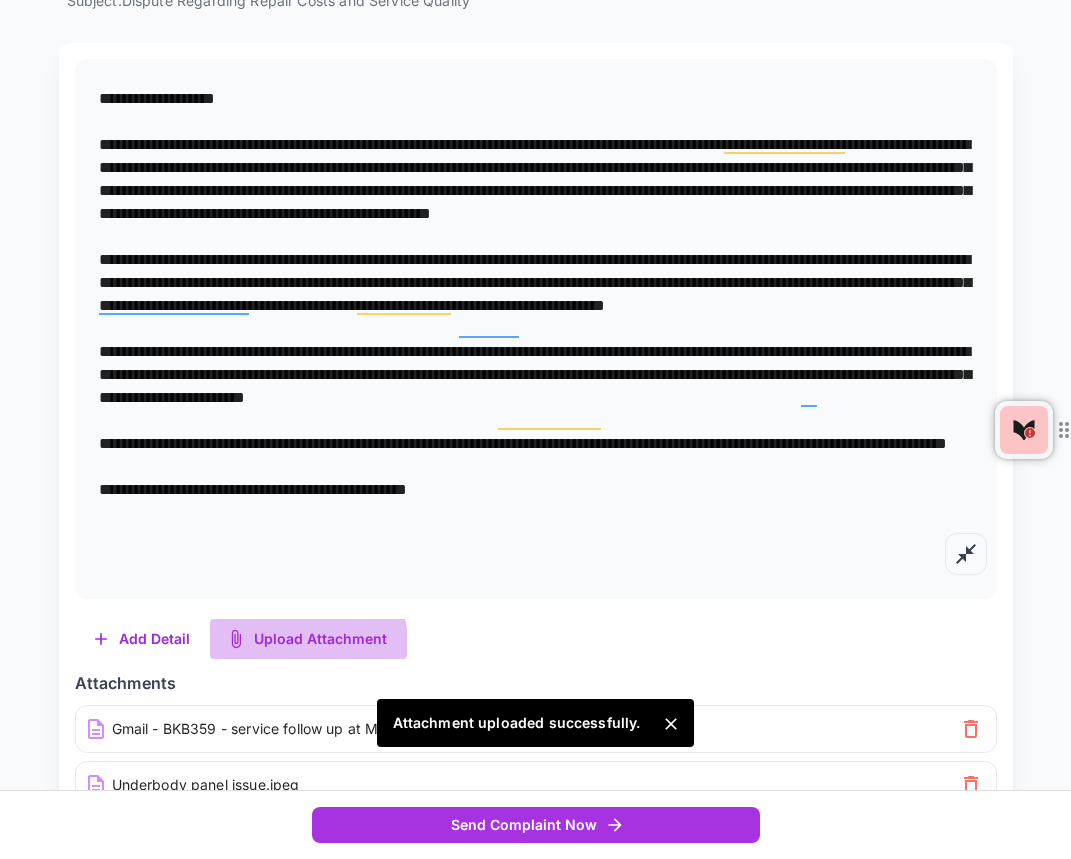 click on "Upload Attachment" at bounding box center [308, 639] 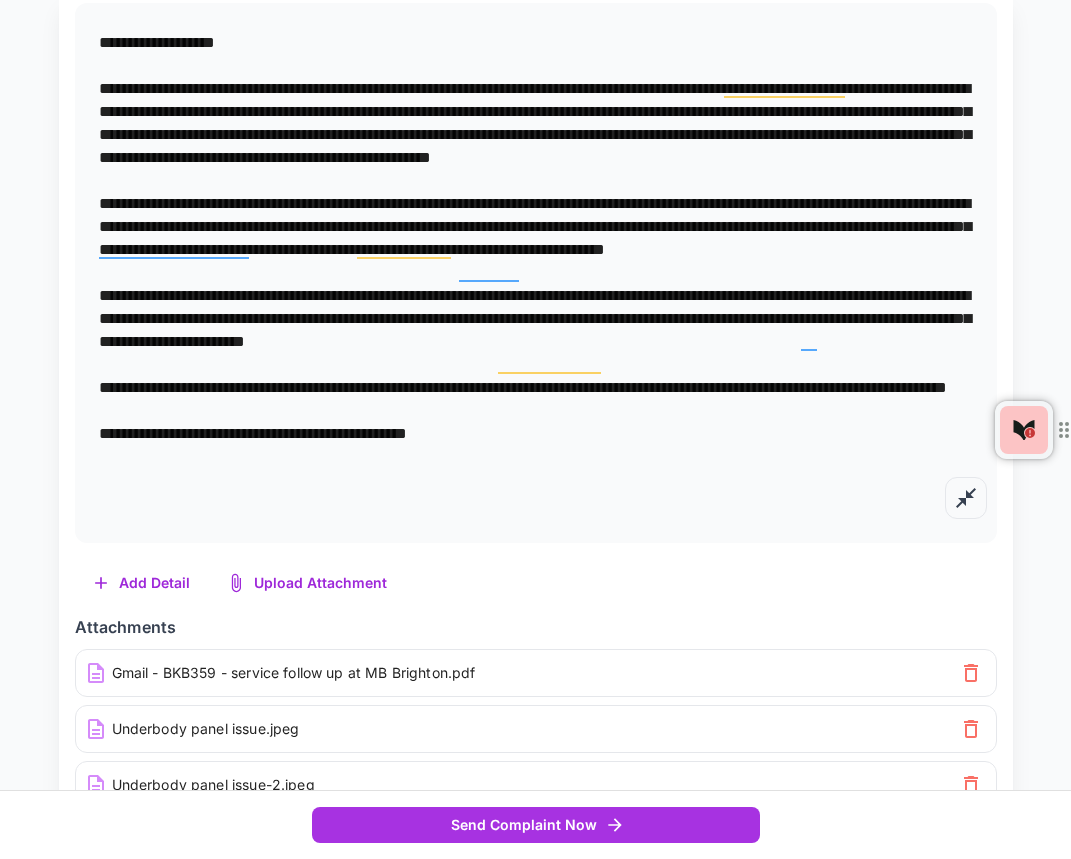 scroll, scrollTop: 489, scrollLeft: 0, axis: vertical 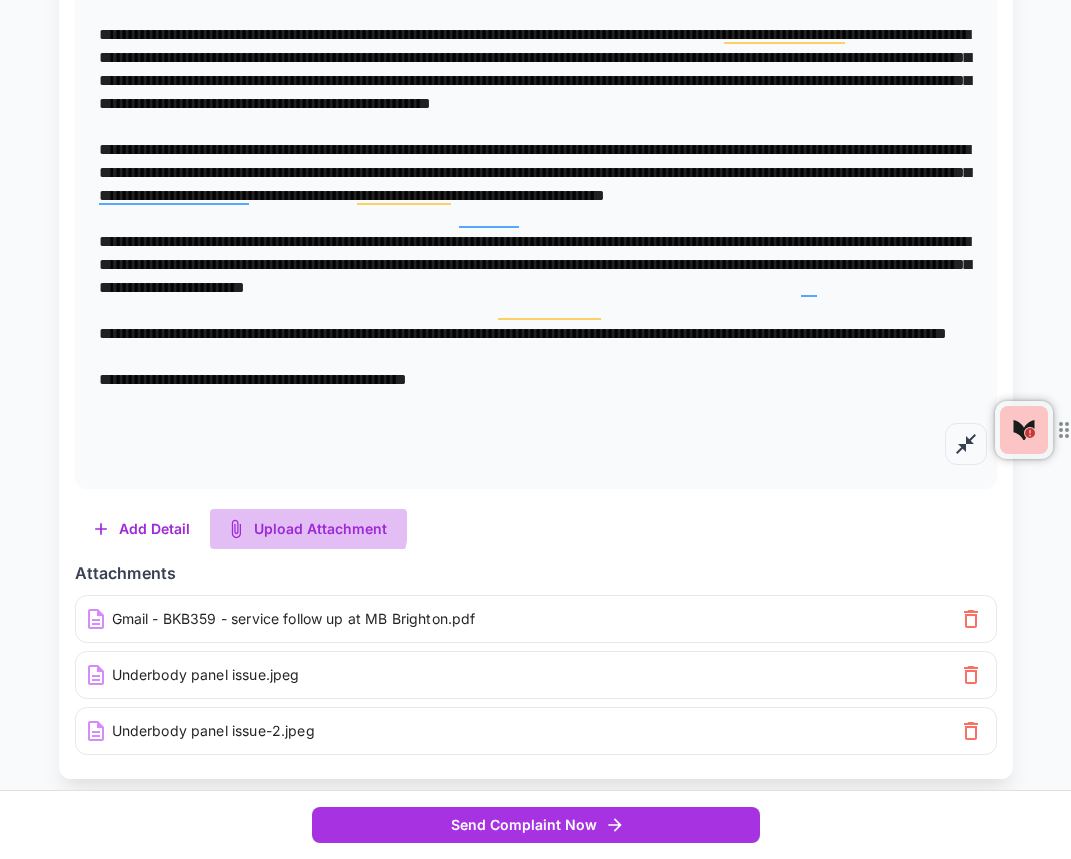 click on "Upload Attachment" at bounding box center (308, 529) 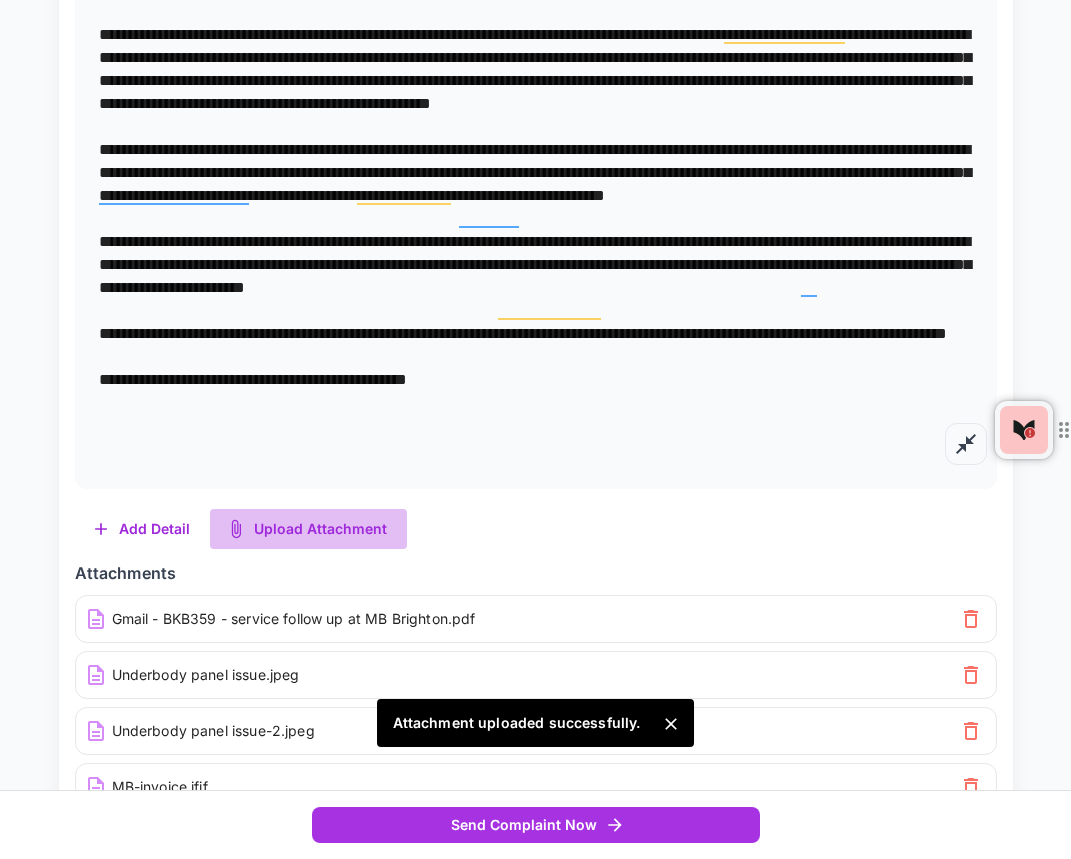 click on "Upload Attachment" at bounding box center [308, 529] 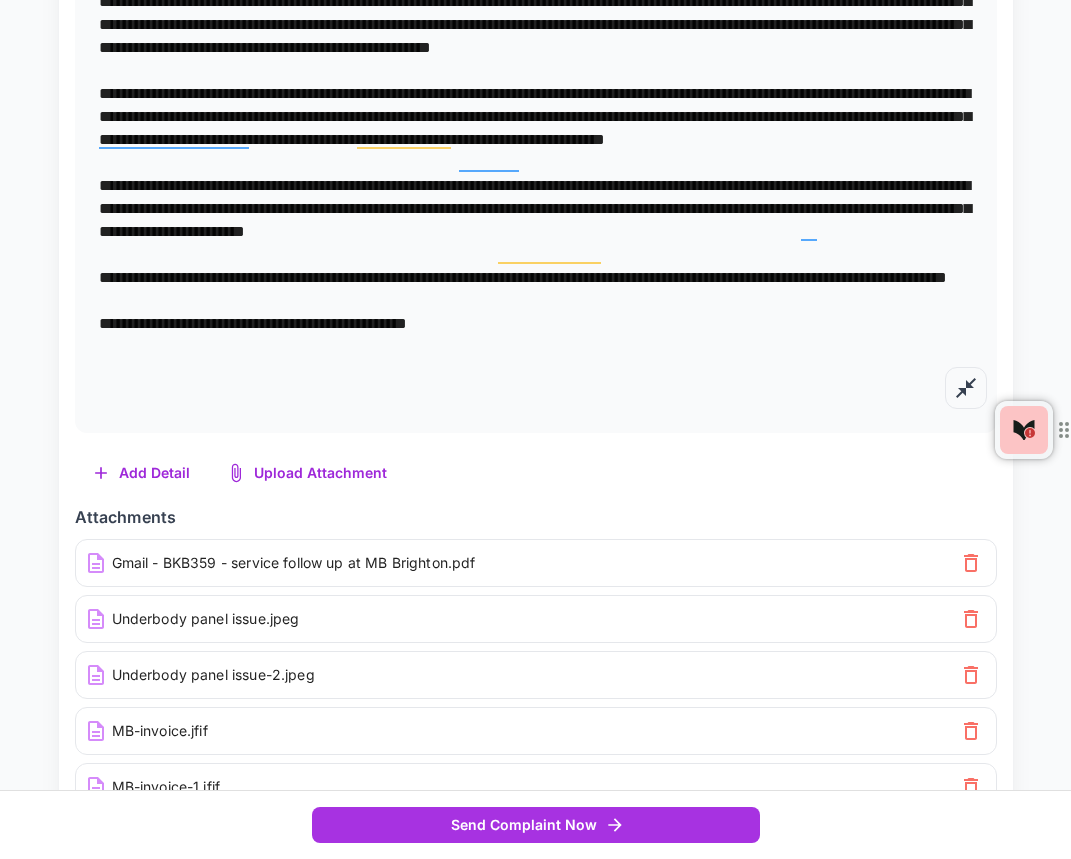 scroll, scrollTop: 601, scrollLeft: 0, axis: vertical 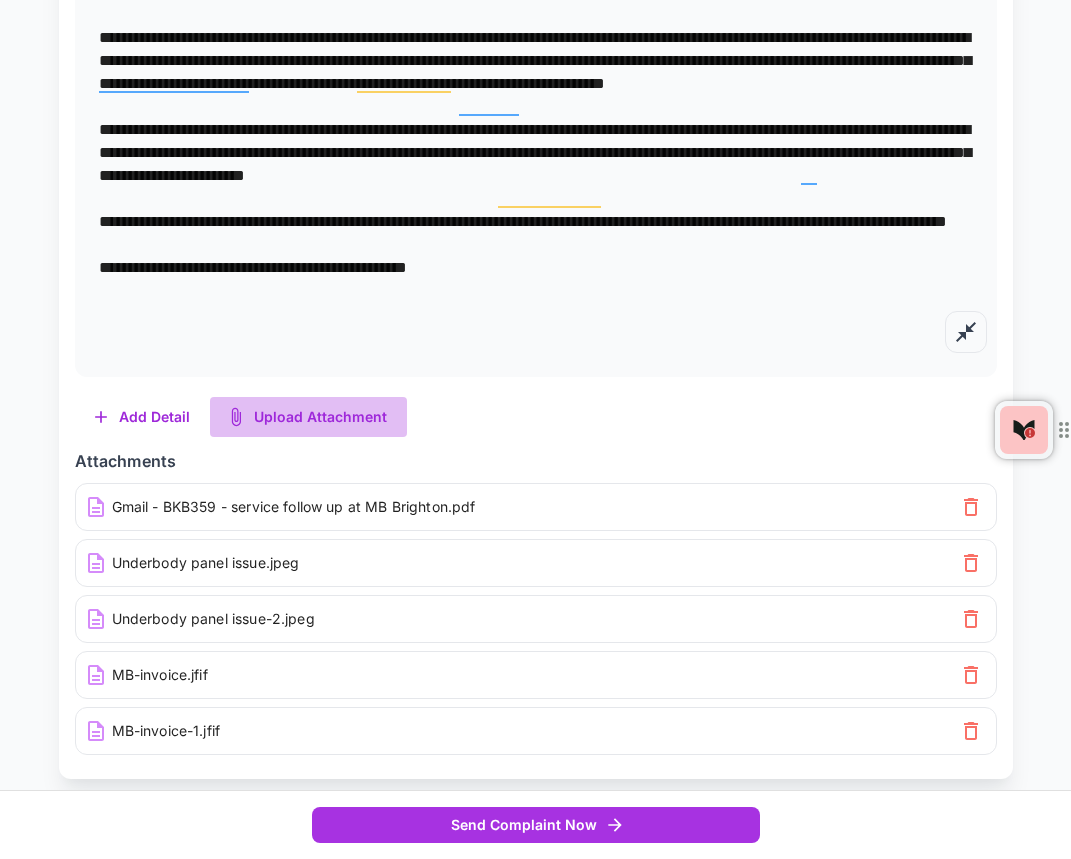 click on "Upload Attachment" at bounding box center (308, 417) 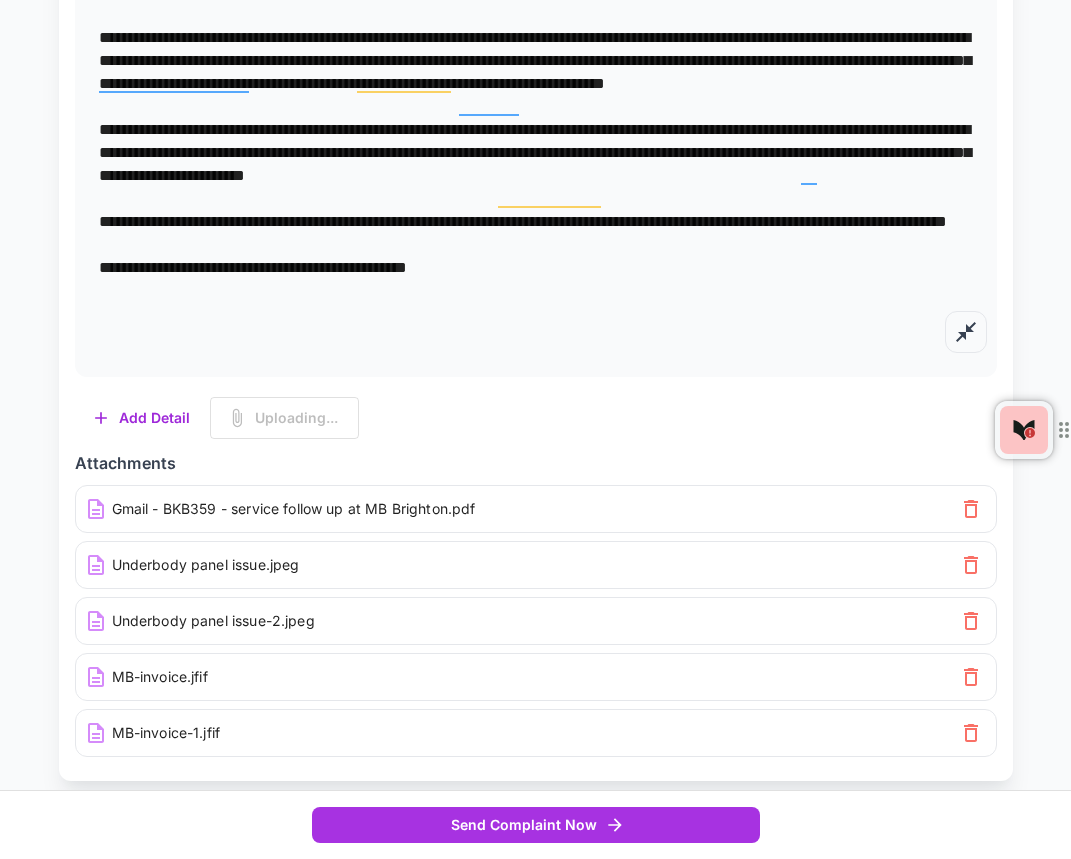 scroll, scrollTop: 603, scrollLeft: 0, axis: vertical 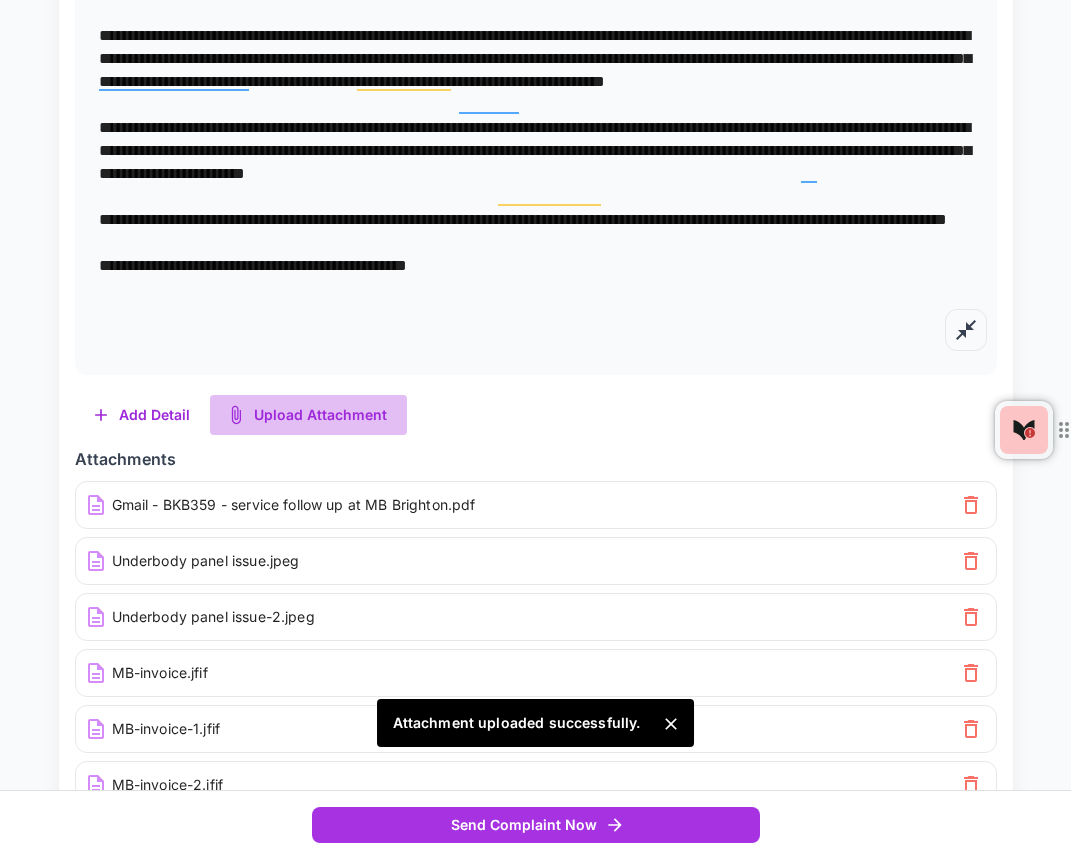click on "Upload Attachment" at bounding box center [308, 415] 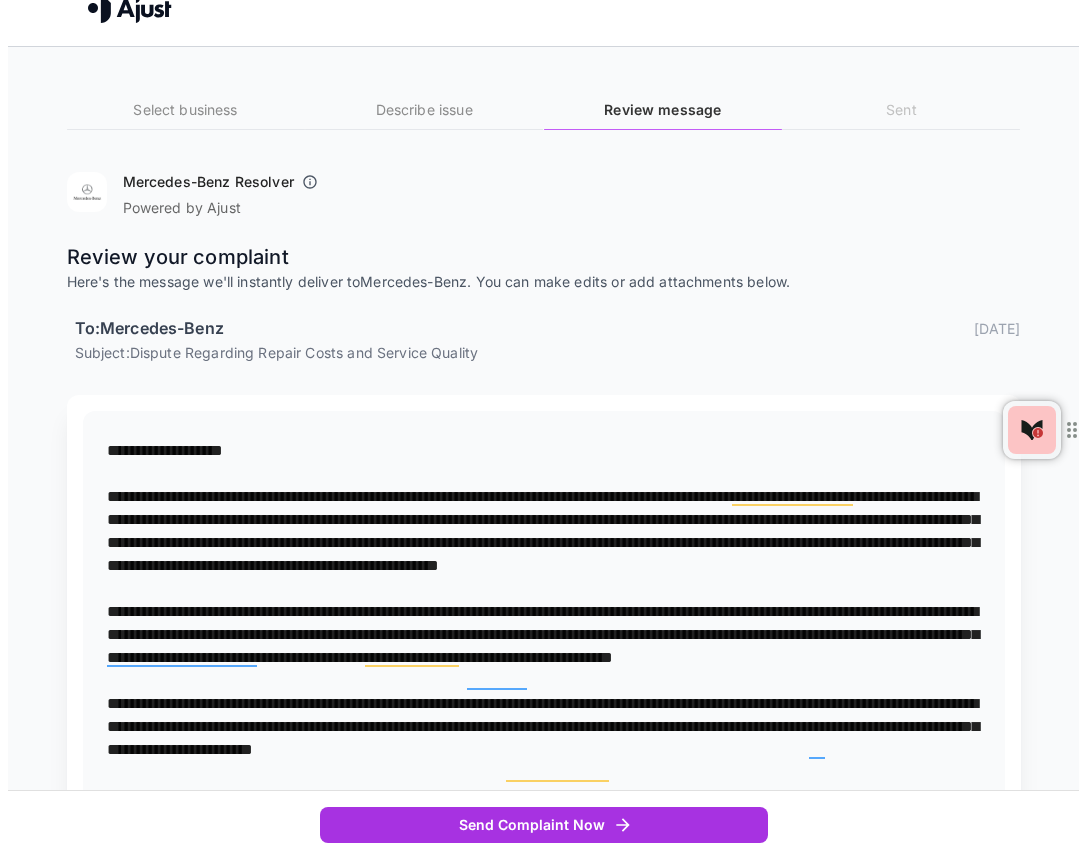 scroll, scrollTop: 713, scrollLeft: 0, axis: vertical 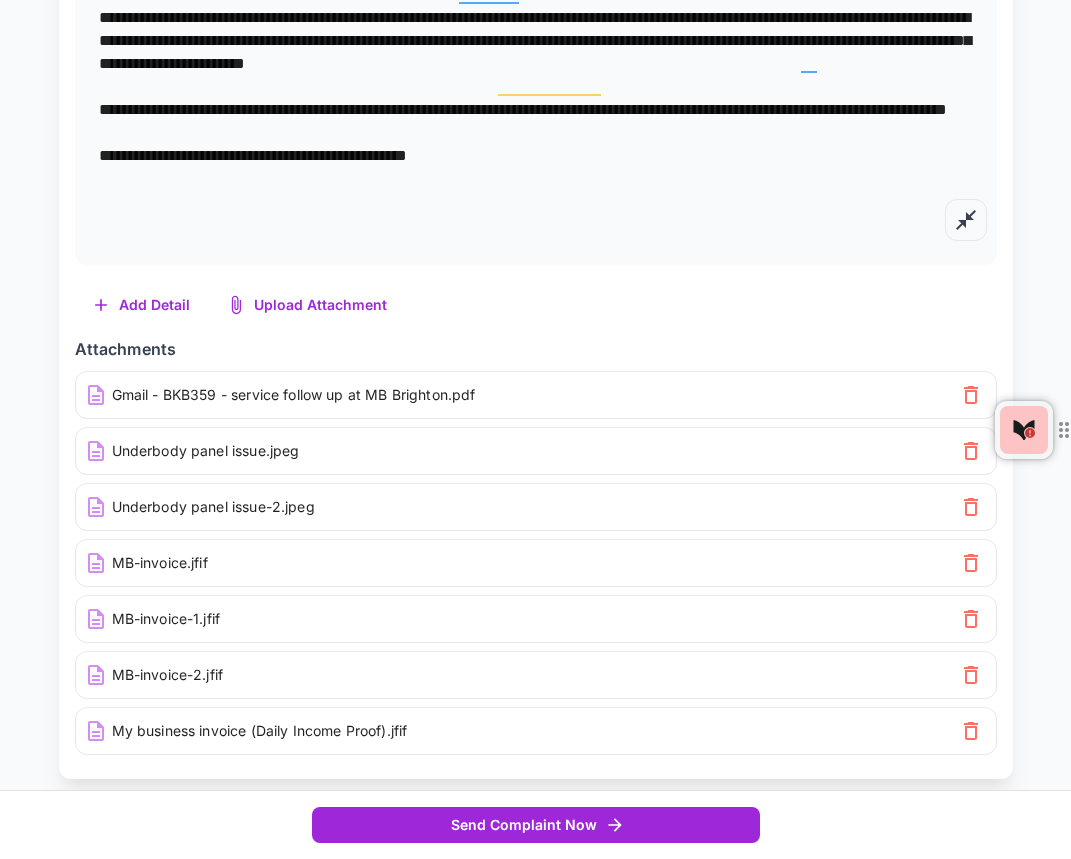 click on "Send Complaint Now" at bounding box center (536, 825) 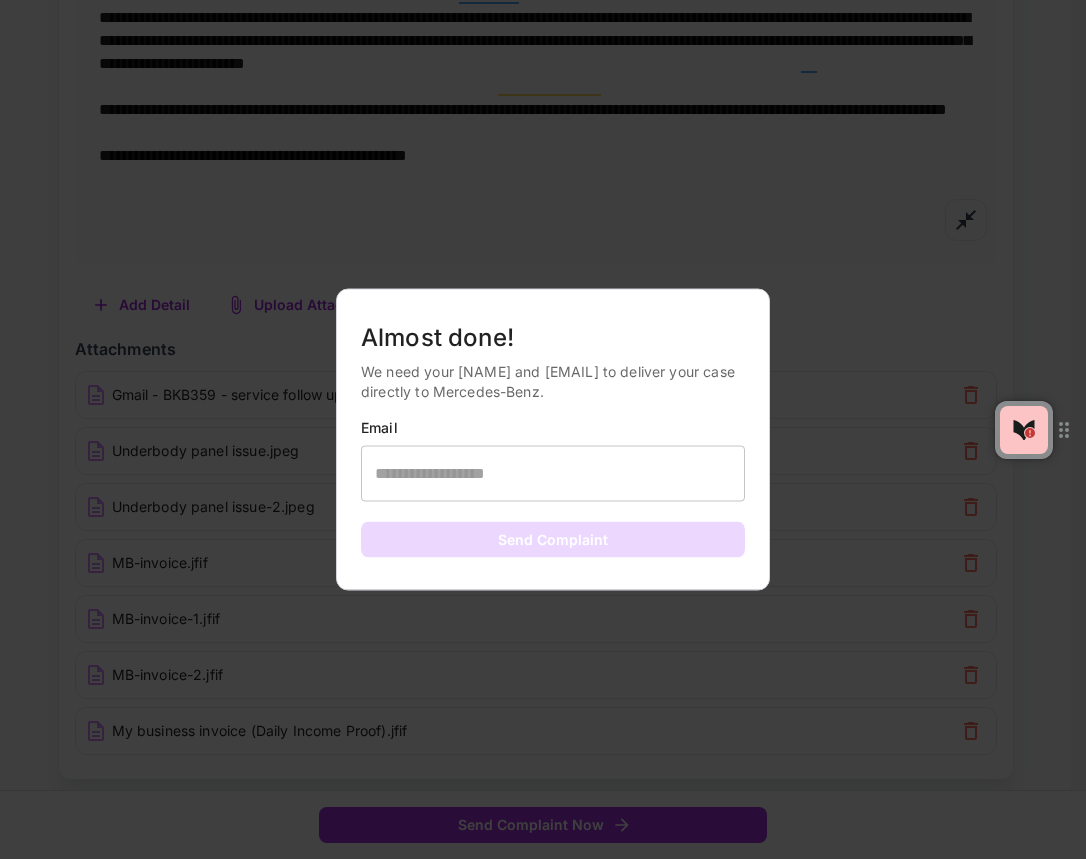 click at bounding box center (553, 473) 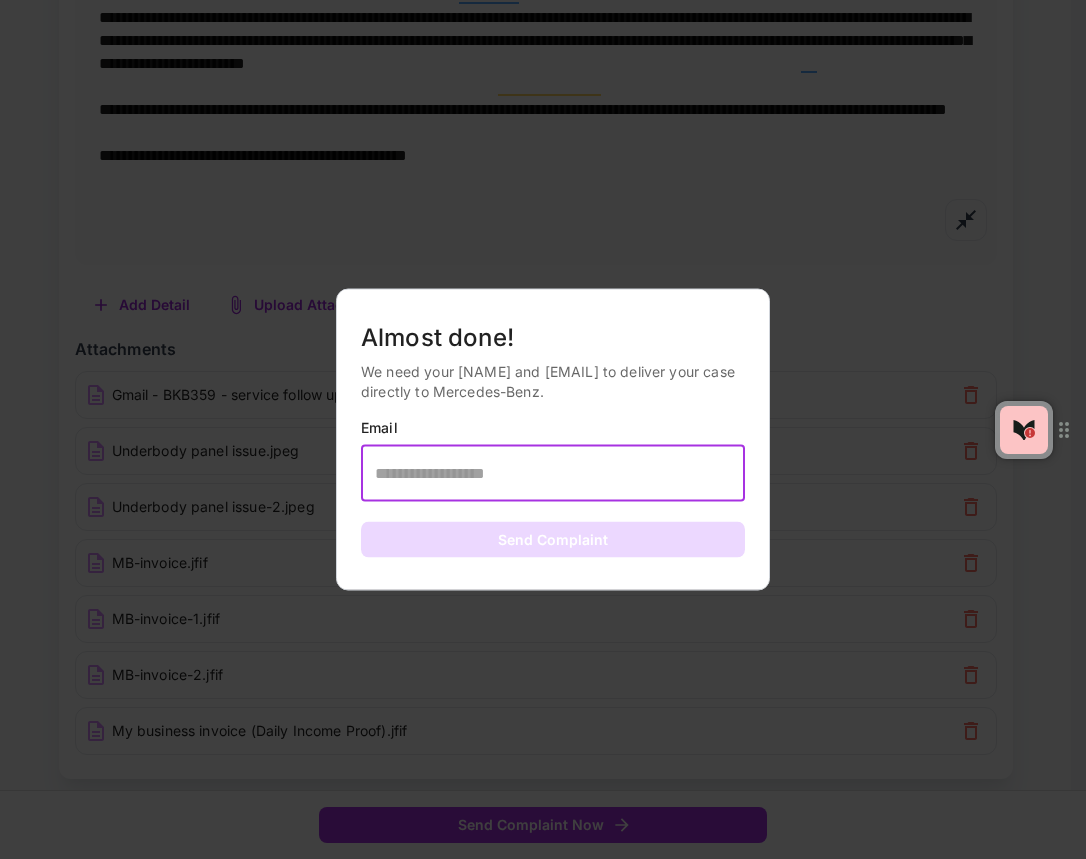type on "**********" 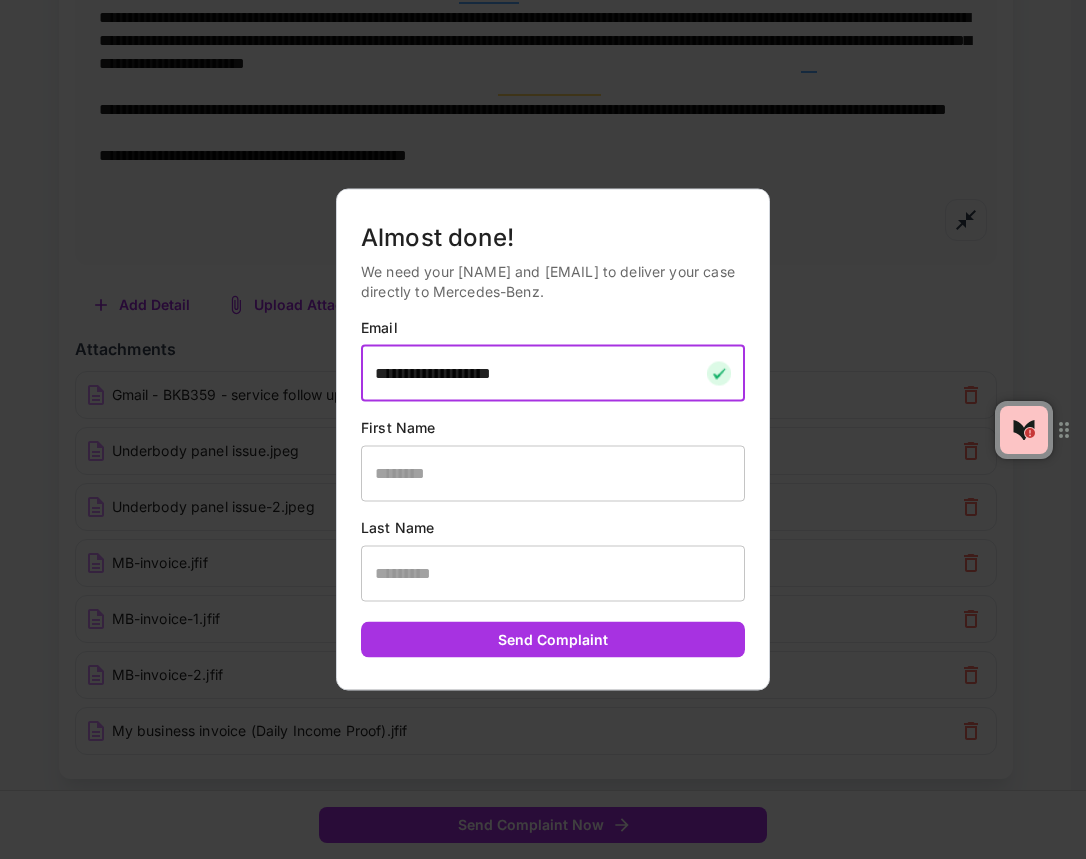 click at bounding box center [553, 473] 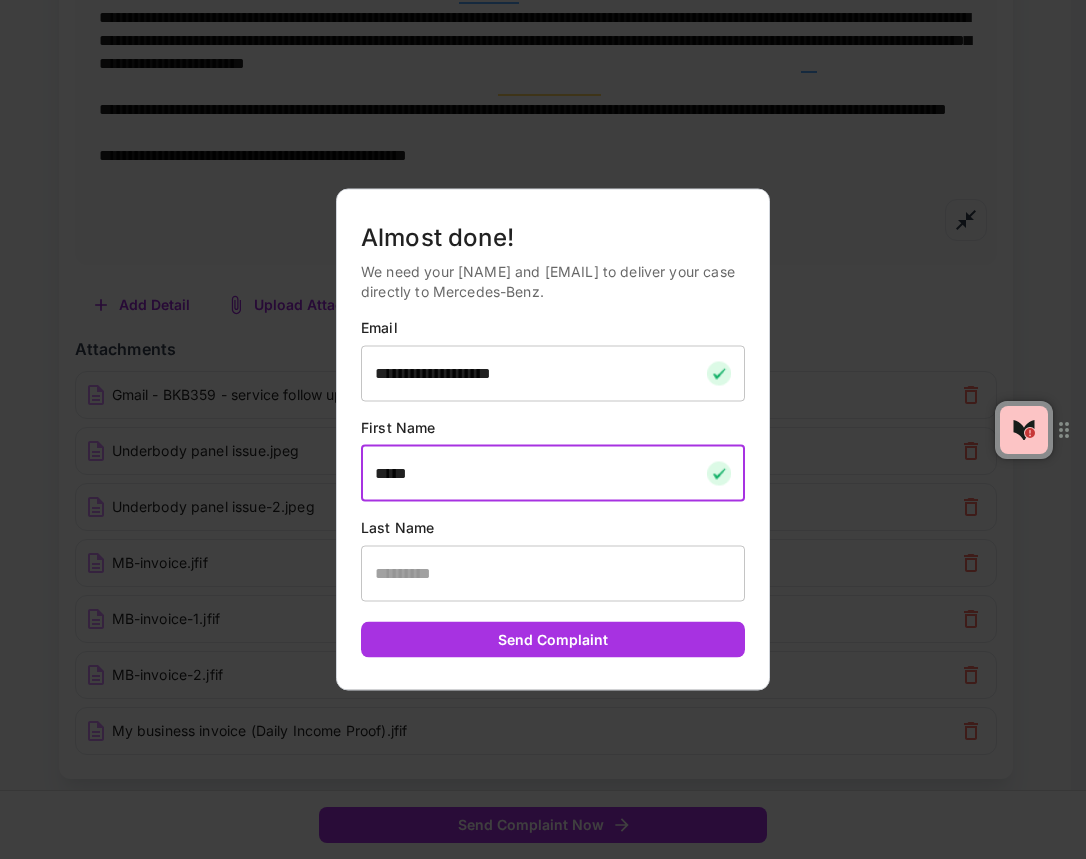 type on "*****" 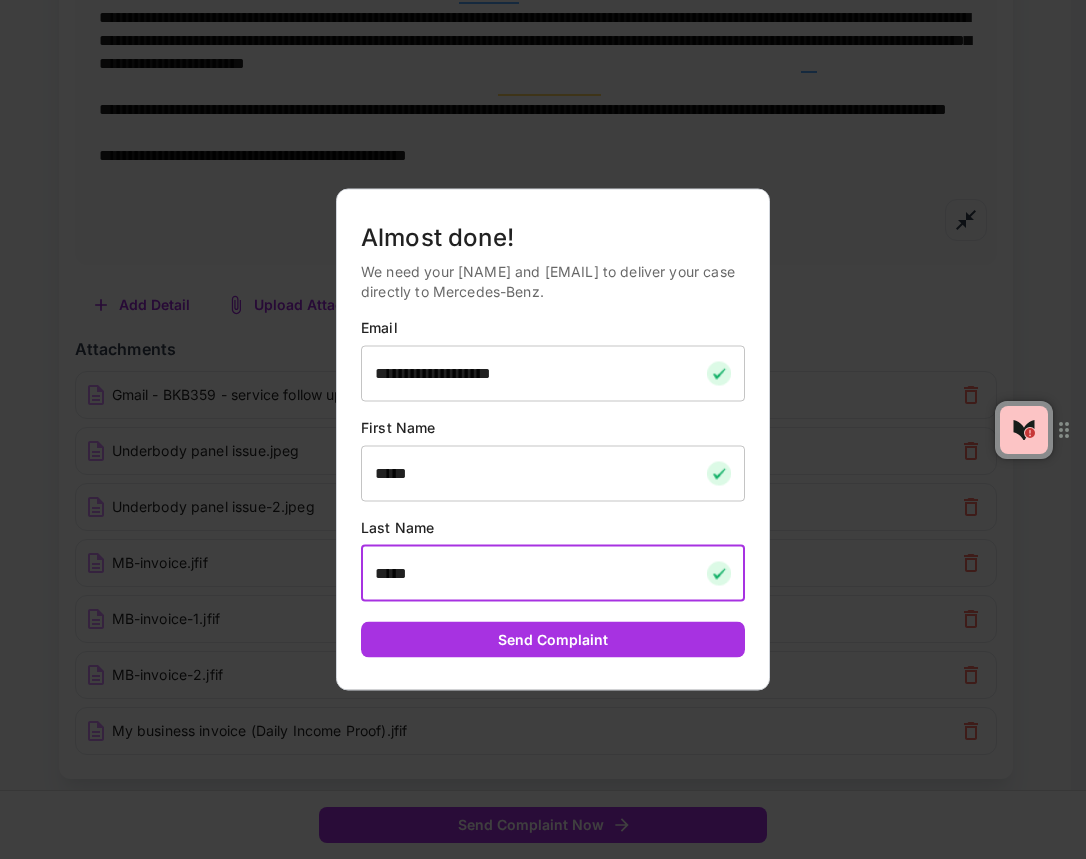 type on "*****" 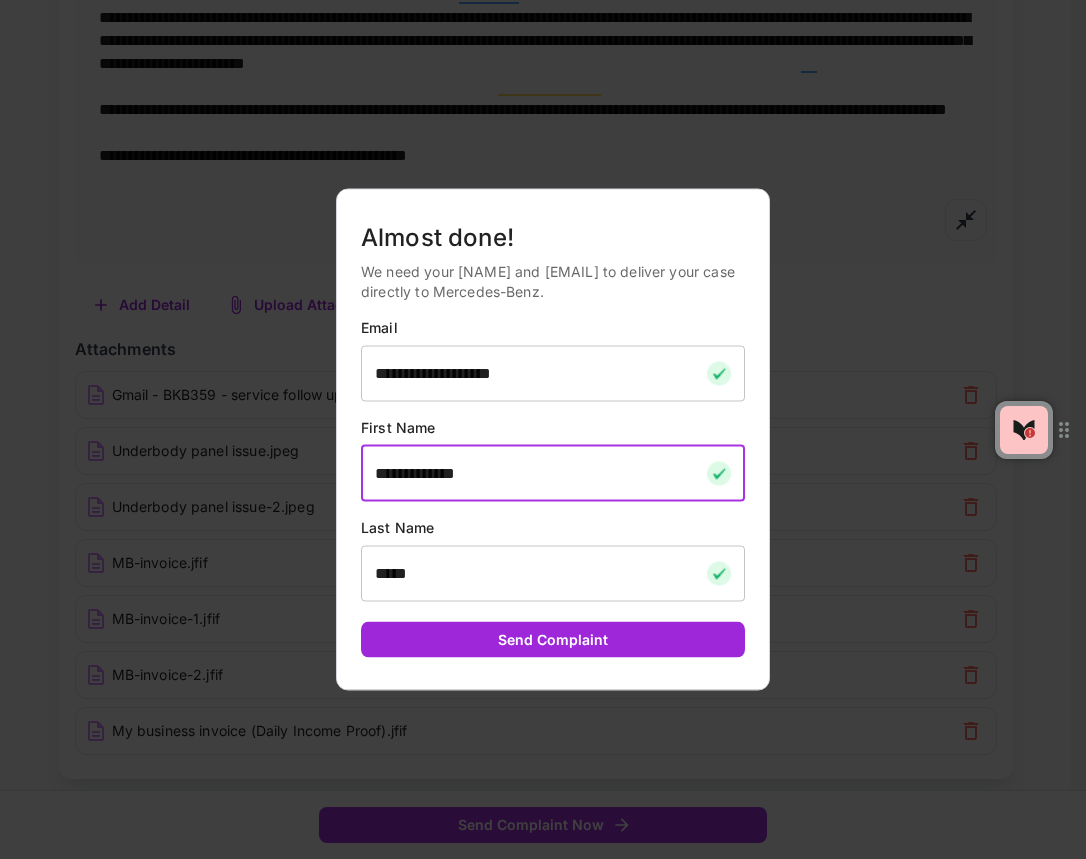 type on "**********" 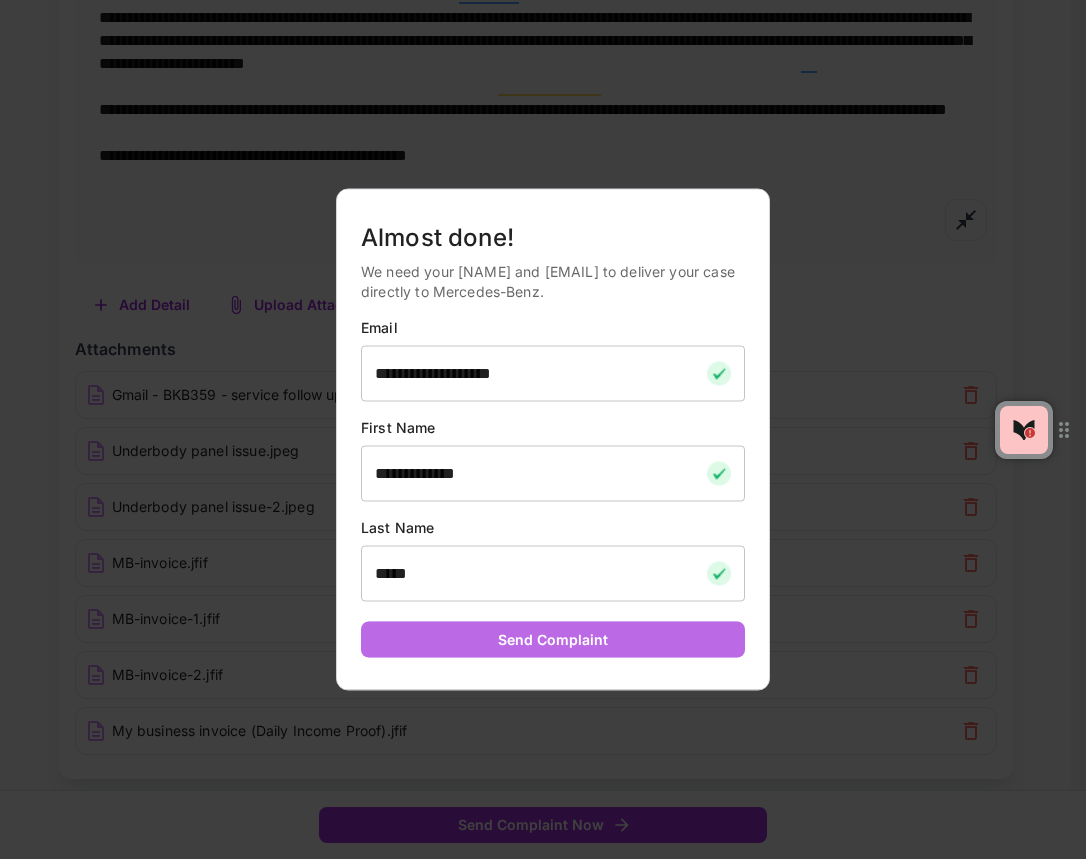 click on "Send Complaint" at bounding box center [553, 639] 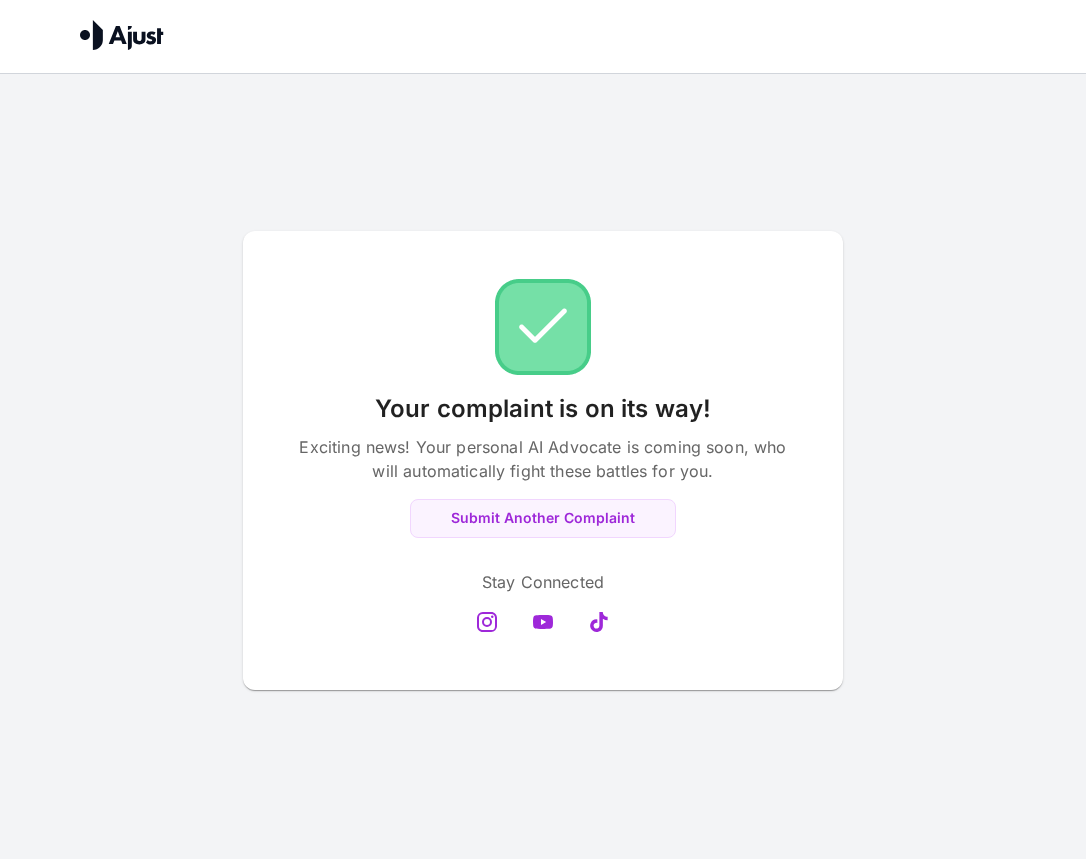 scroll, scrollTop: 0, scrollLeft: 0, axis: both 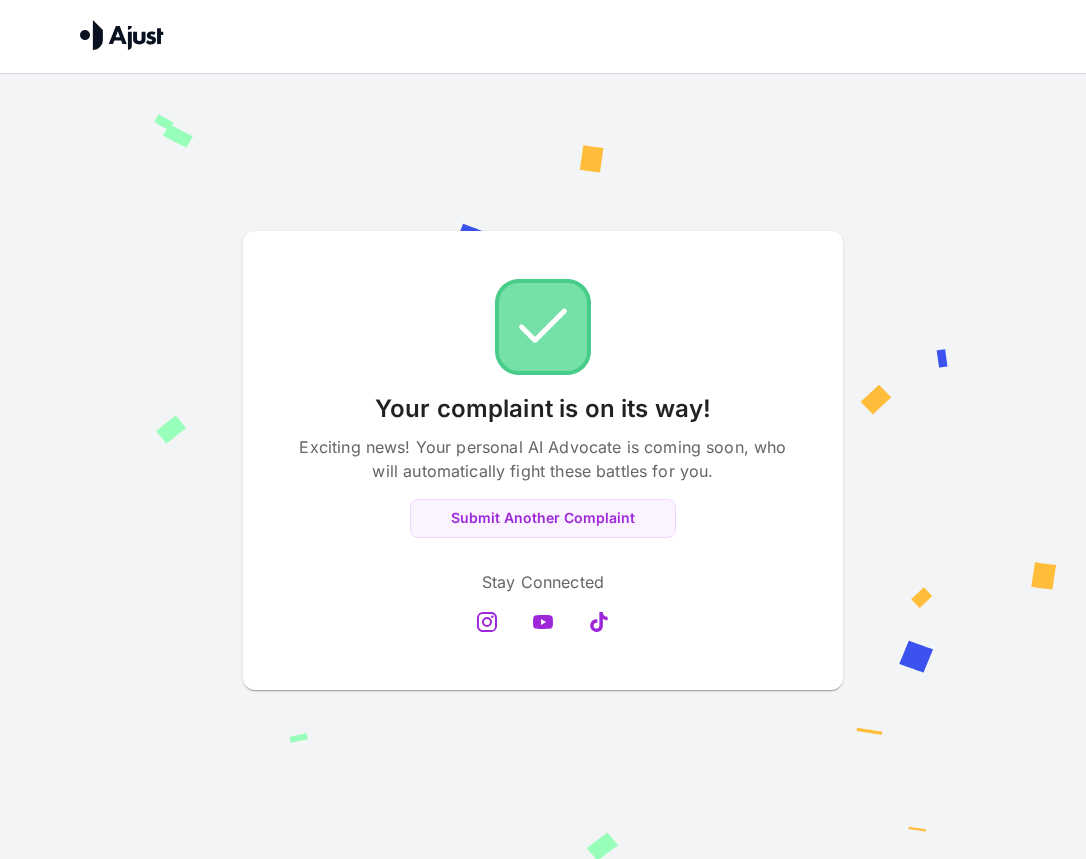 click on "Your complaint is on its way! Exciting news! Your personal AI Advocate is coming soon, who will automatically fight these battles for you. Submit Another Complaint Stay Connected" at bounding box center [543, 460] 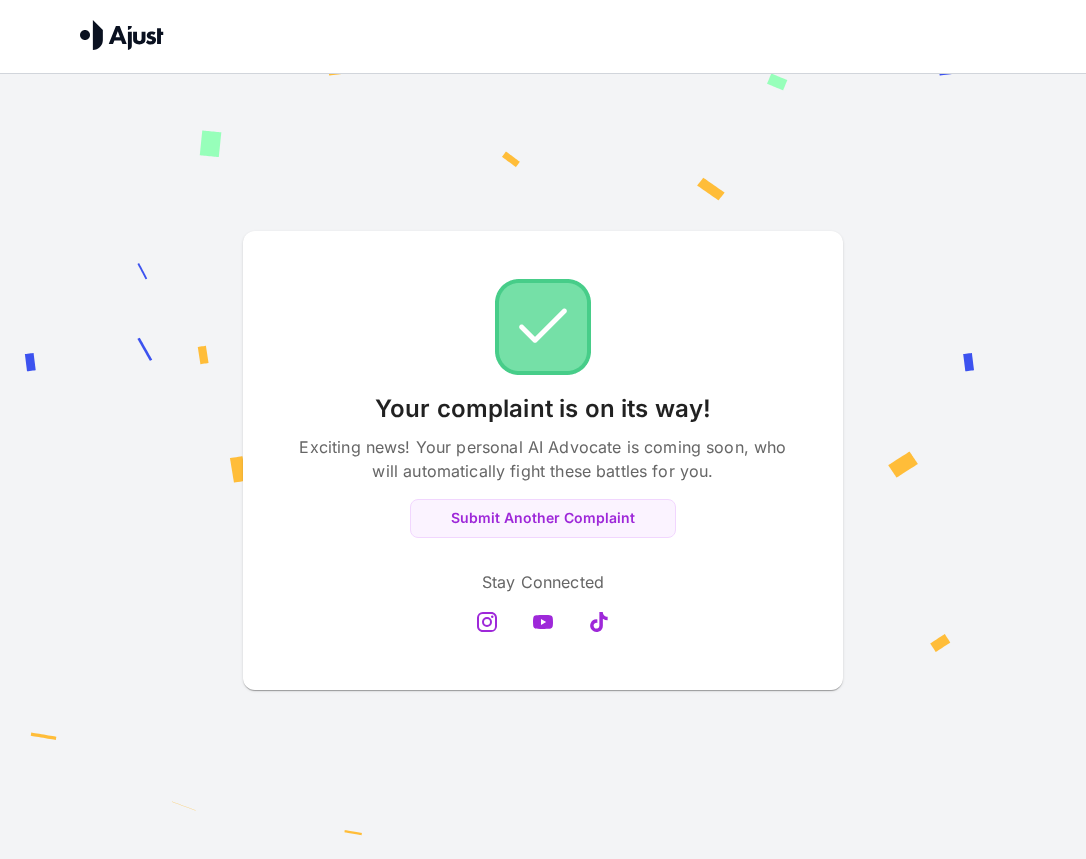 click at bounding box center [543, 327] 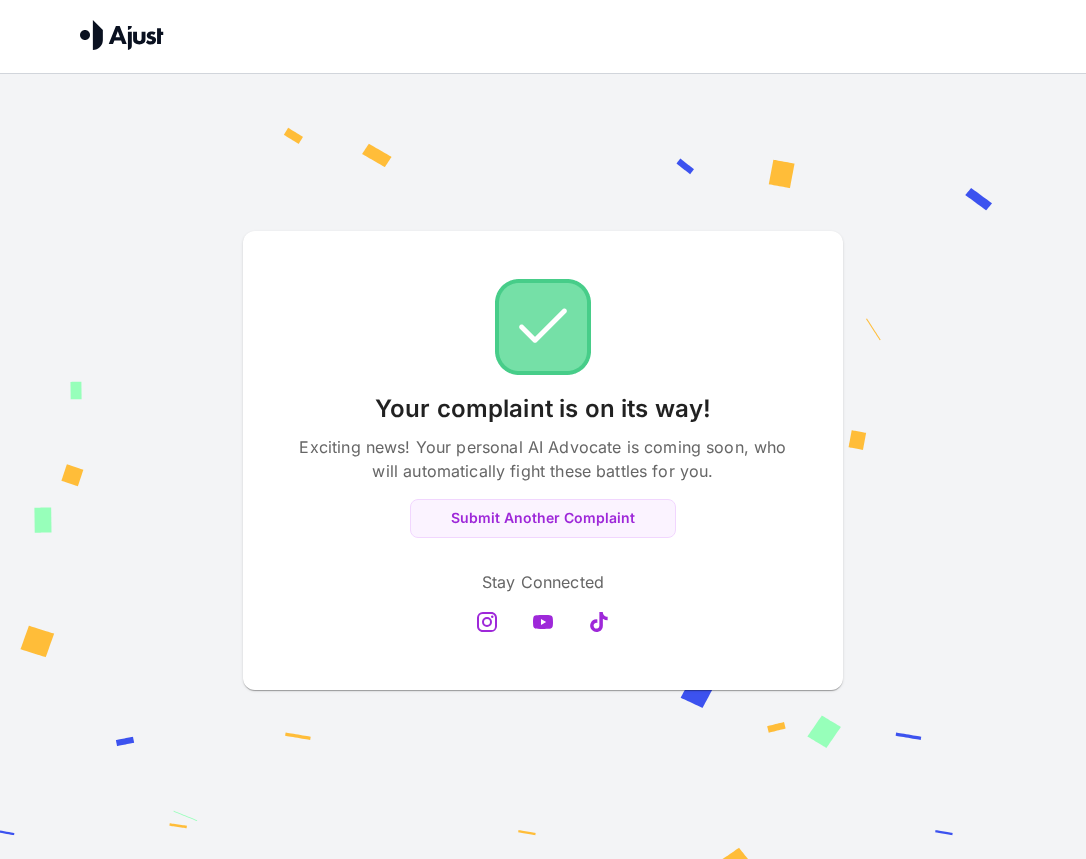 click on "Your complaint is on its way! Exciting news! Your personal AI Advocate is coming soon, who will automatically fight these battles for you. Submit Another Complaint Stay Connected" at bounding box center (543, 460) 